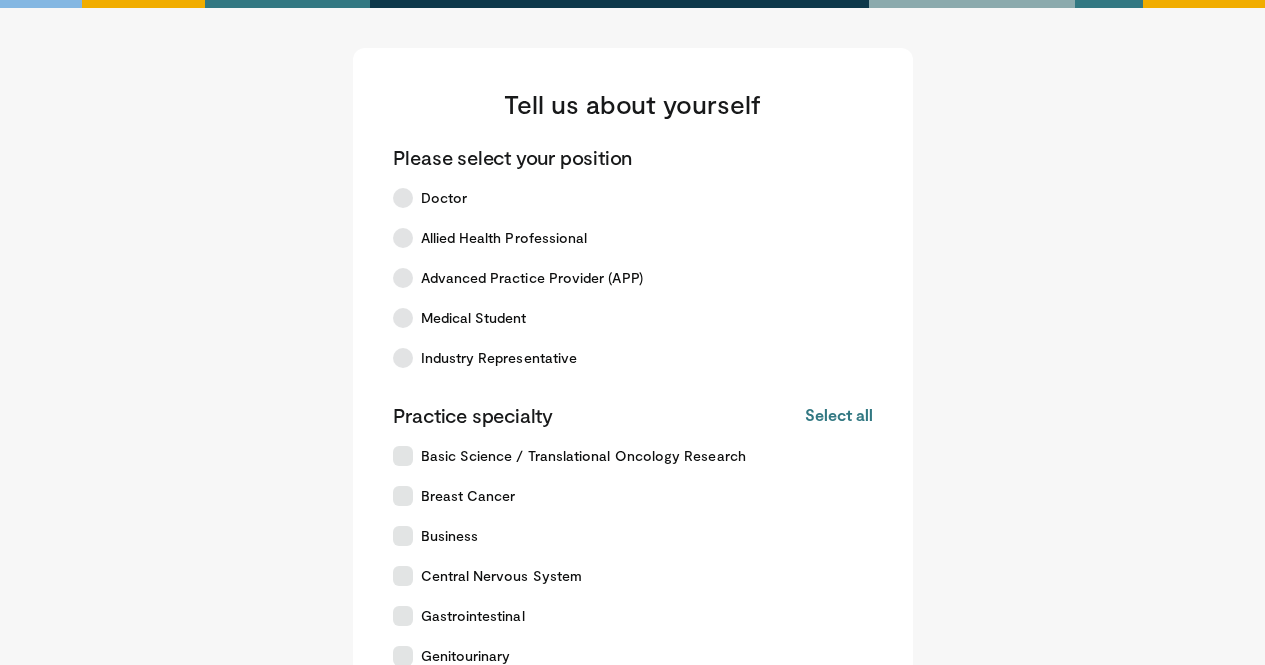 scroll, scrollTop: 0, scrollLeft: 0, axis: both 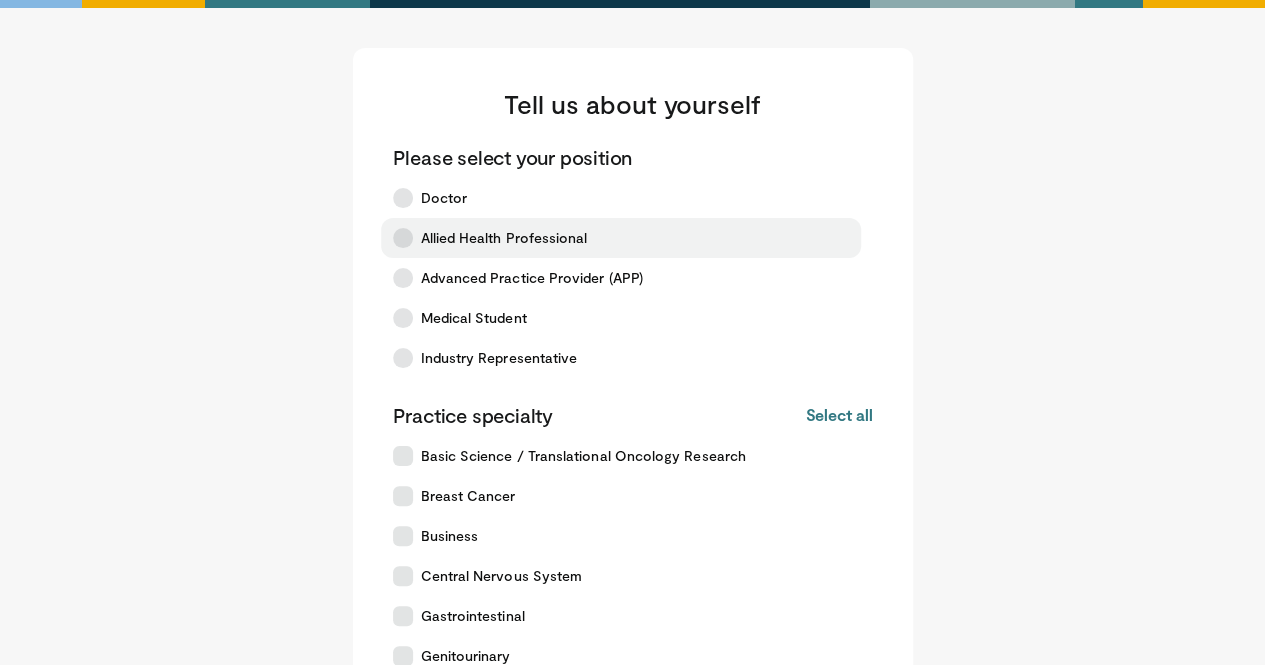 click on "Allied Health Professional" at bounding box center [504, 238] 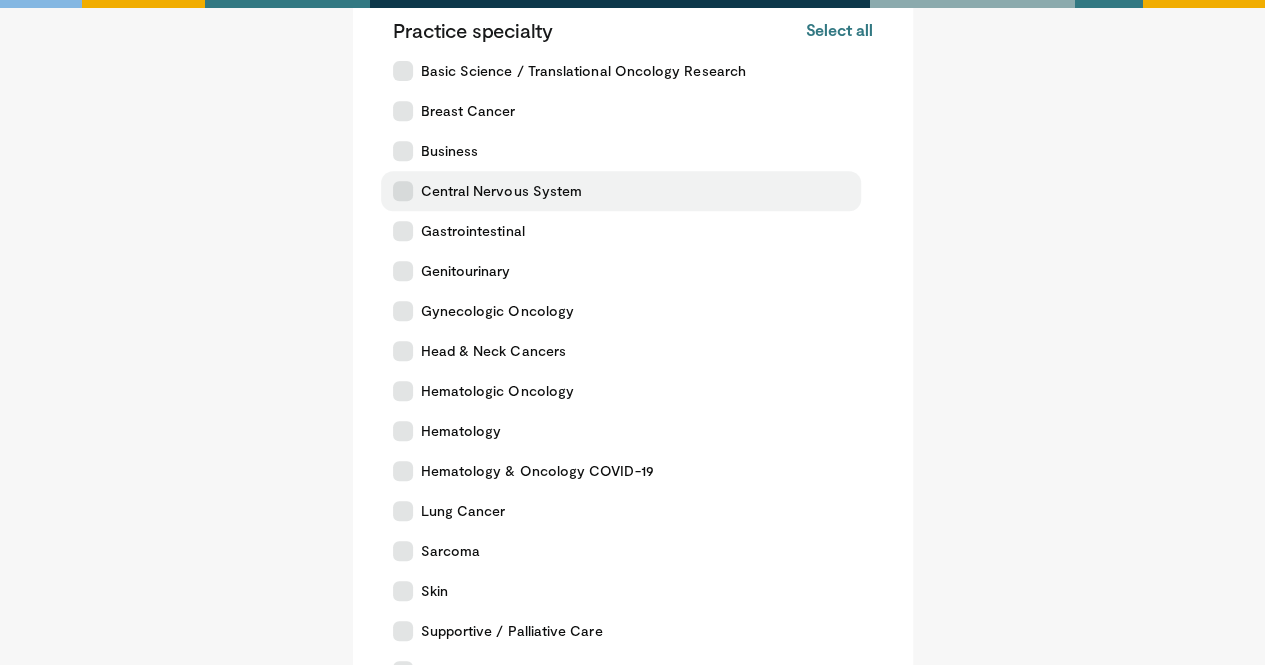 scroll, scrollTop: 384, scrollLeft: 0, axis: vertical 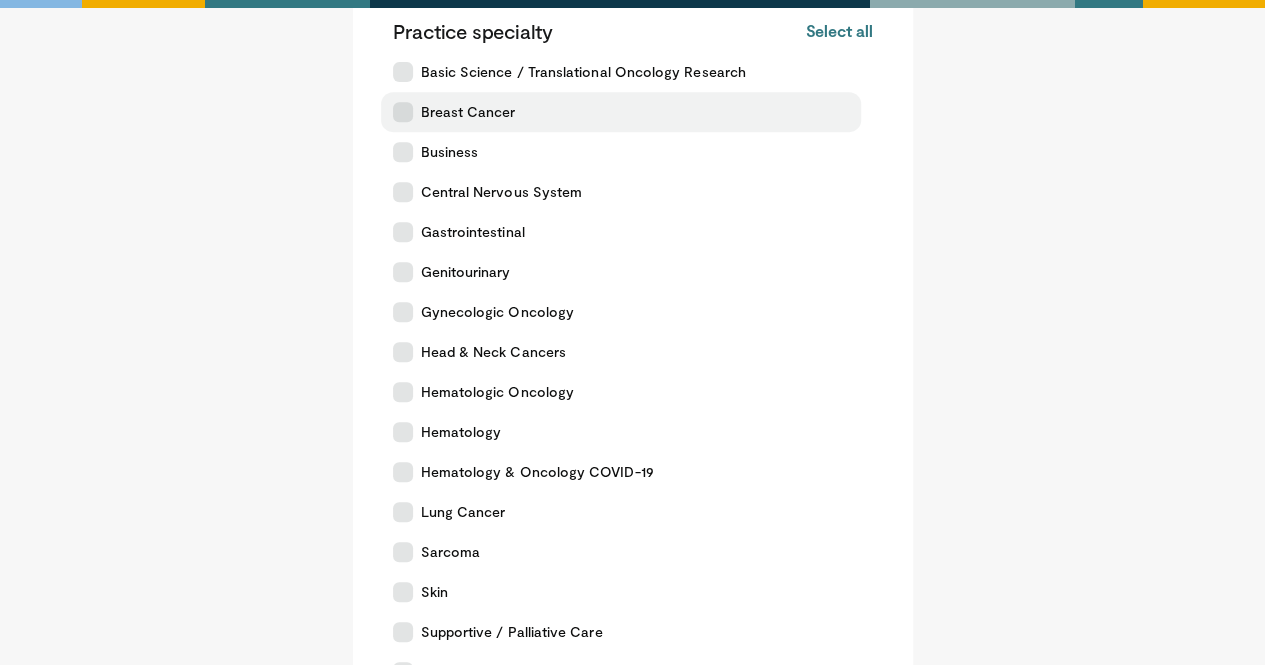 click at bounding box center [403, 112] 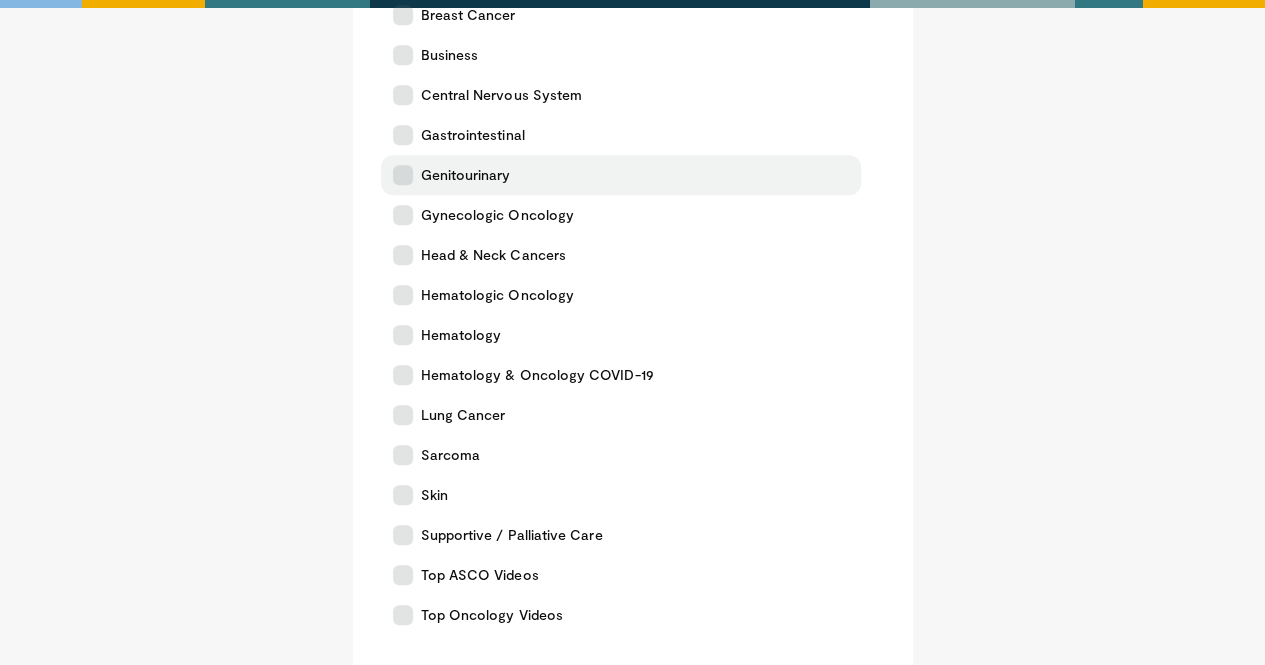 scroll, scrollTop: 478, scrollLeft: 0, axis: vertical 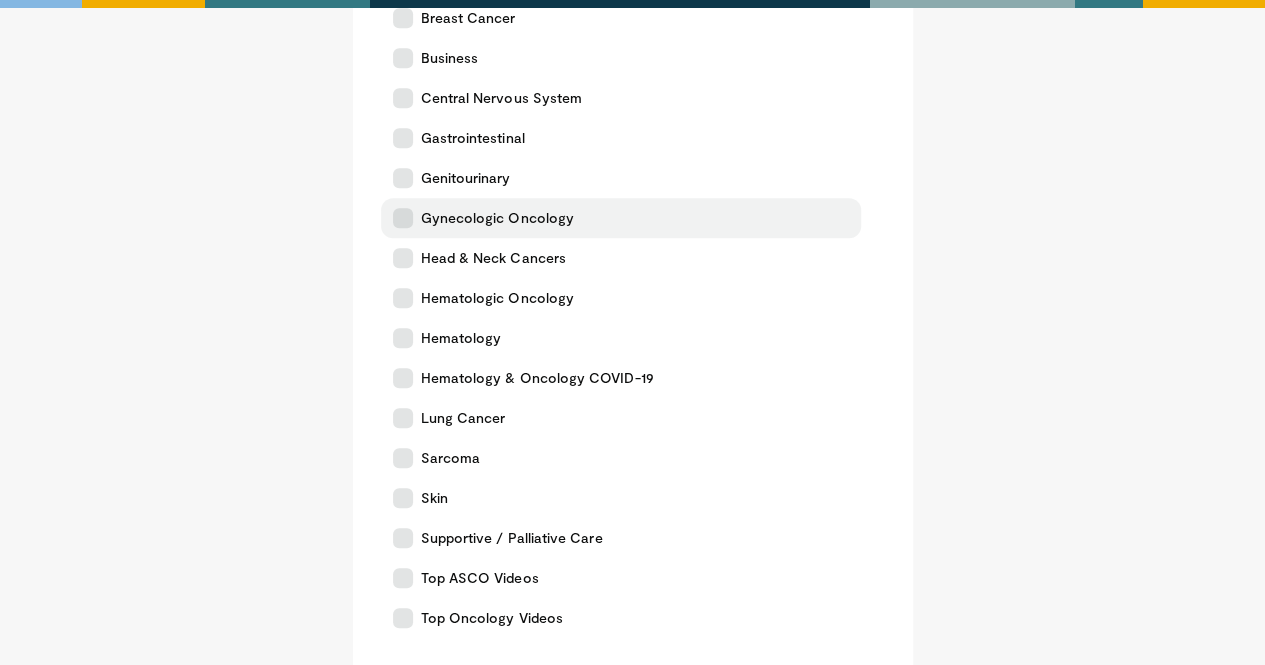 click at bounding box center (403, 218) 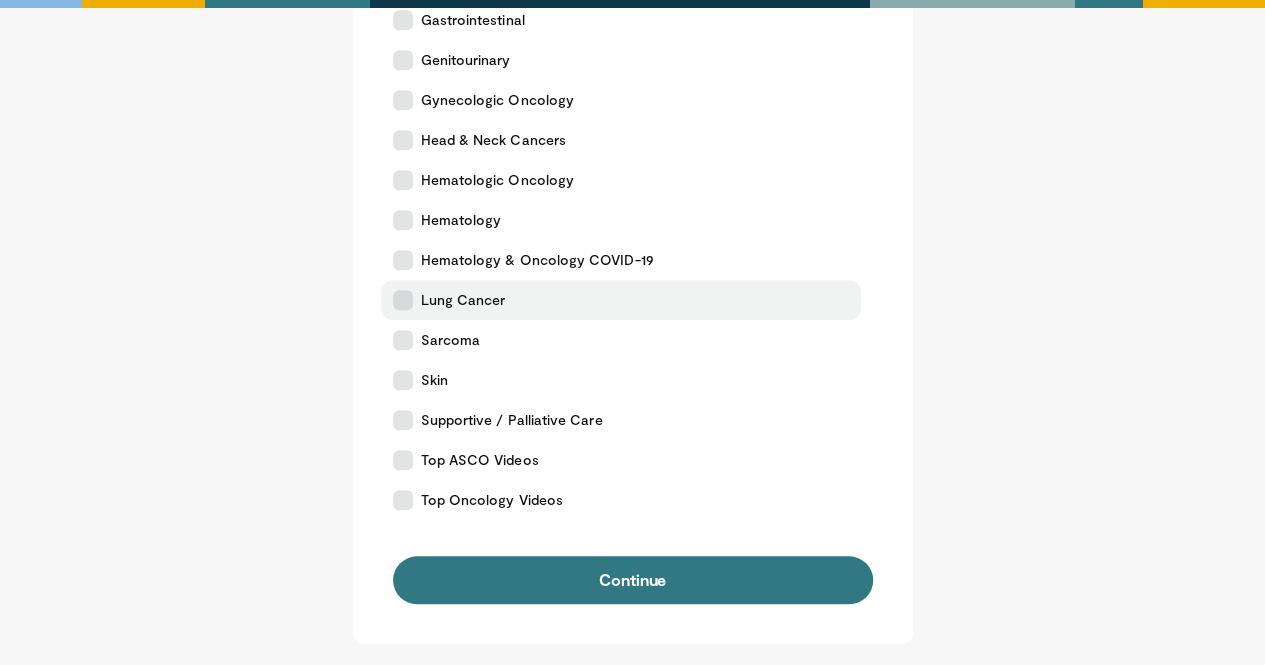 scroll, scrollTop: 555, scrollLeft: 0, axis: vertical 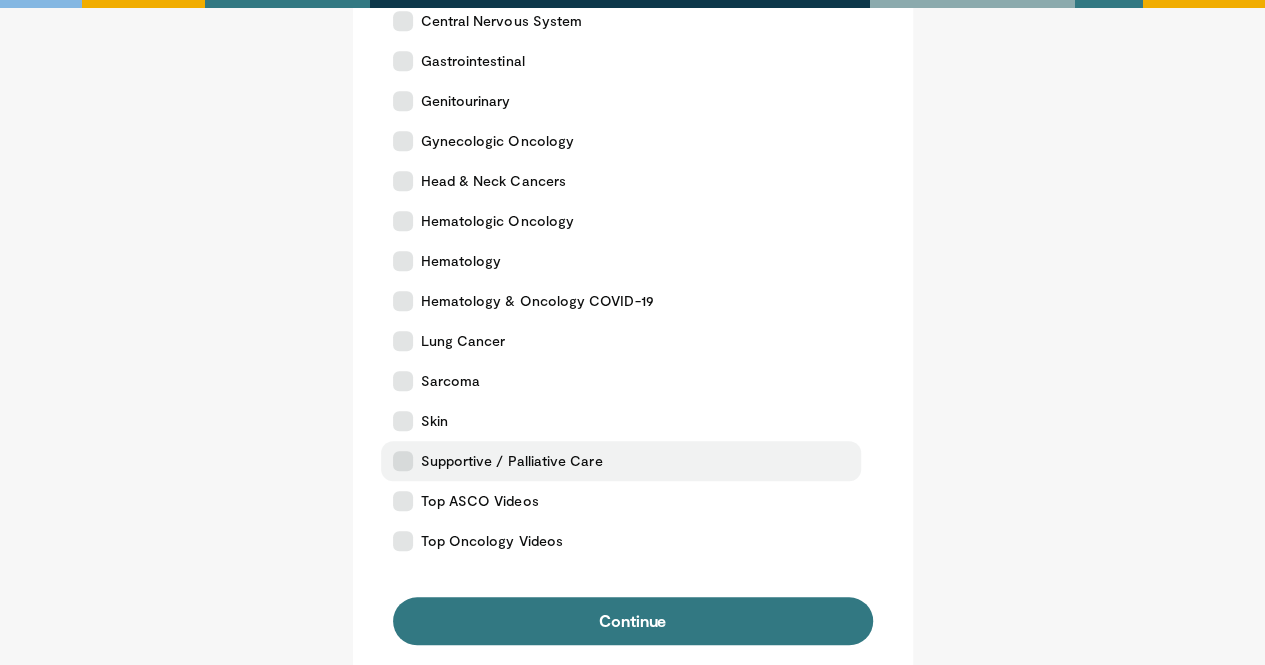 click on "Supportive / Palliative Care" at bounding box center [512, 461] 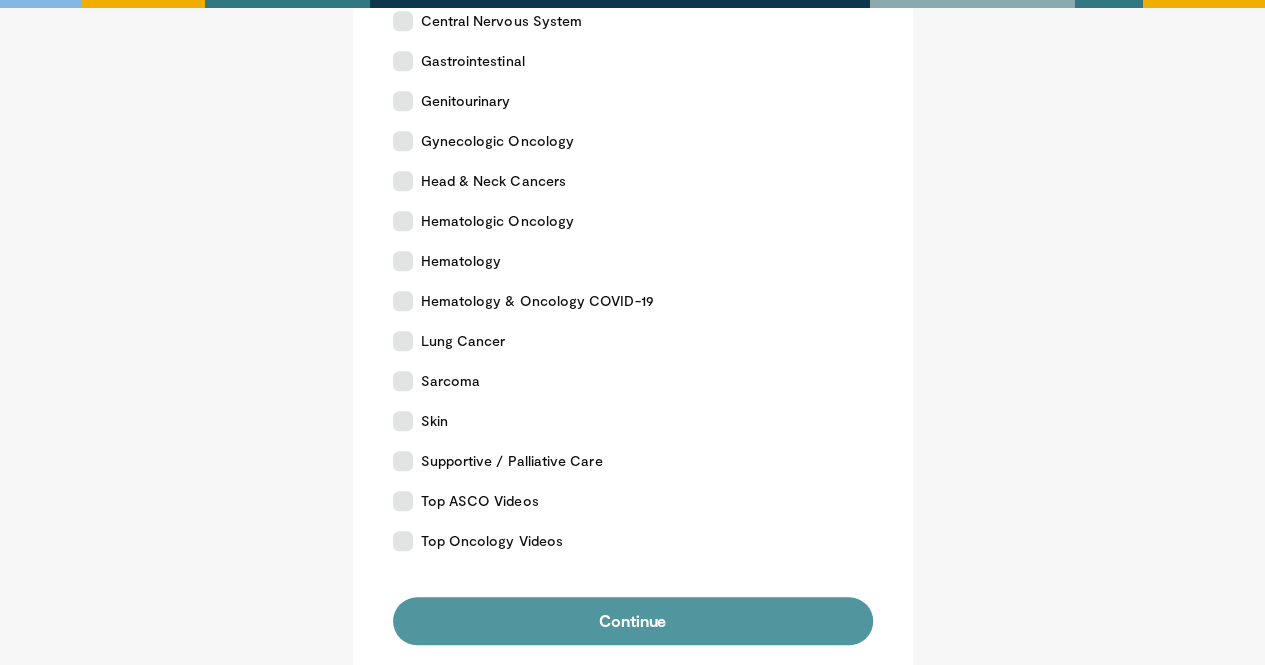click on "Continue" at bounding box center [633, 621] 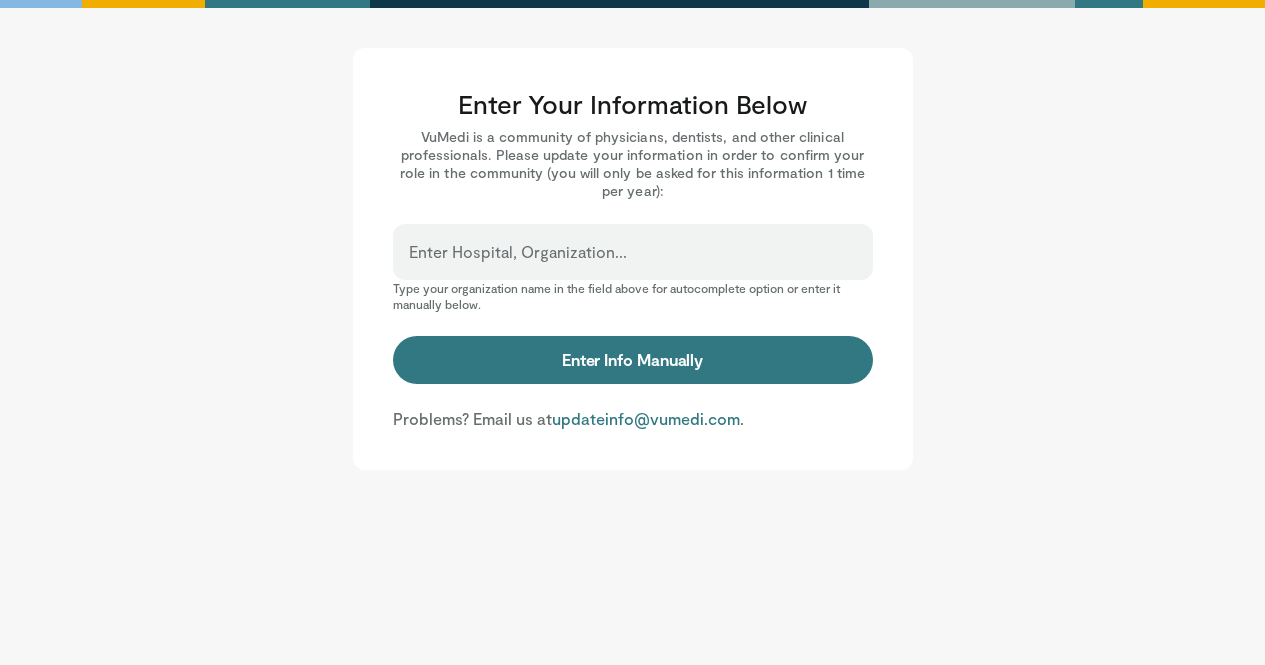 scroll, scrollTop: 0, scrollLeft: 0, axis: both 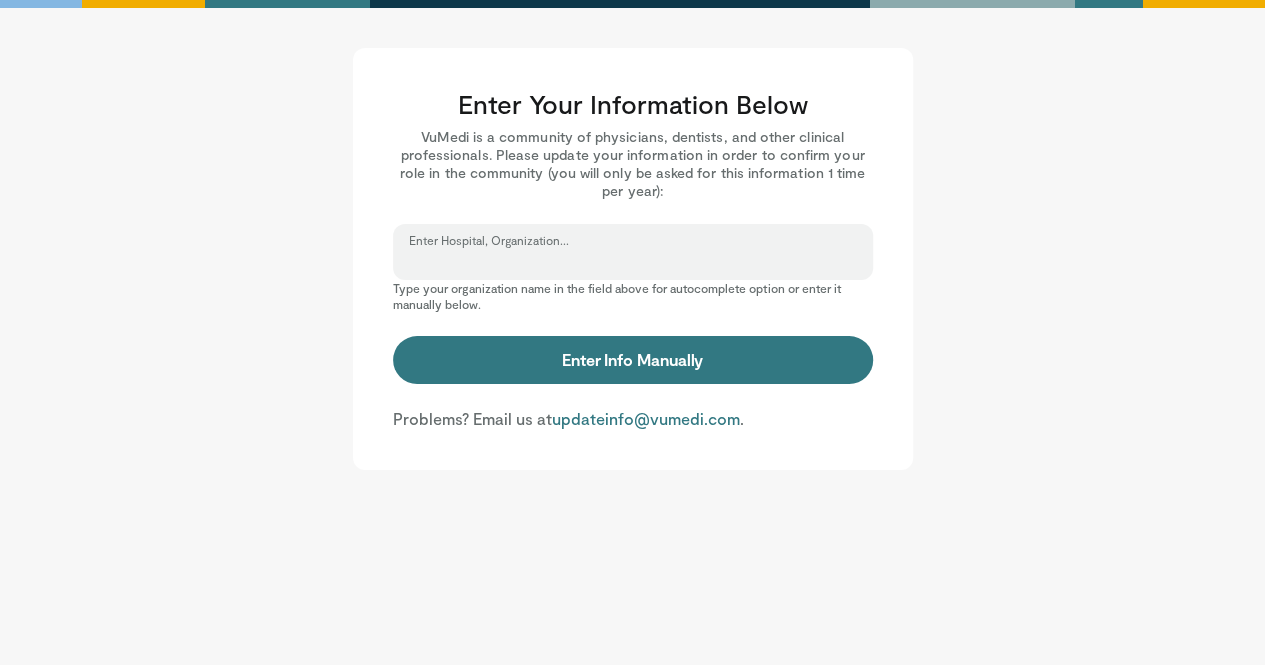 click on "Enter Hospital, Organization..." at bounding box center (633, 261) 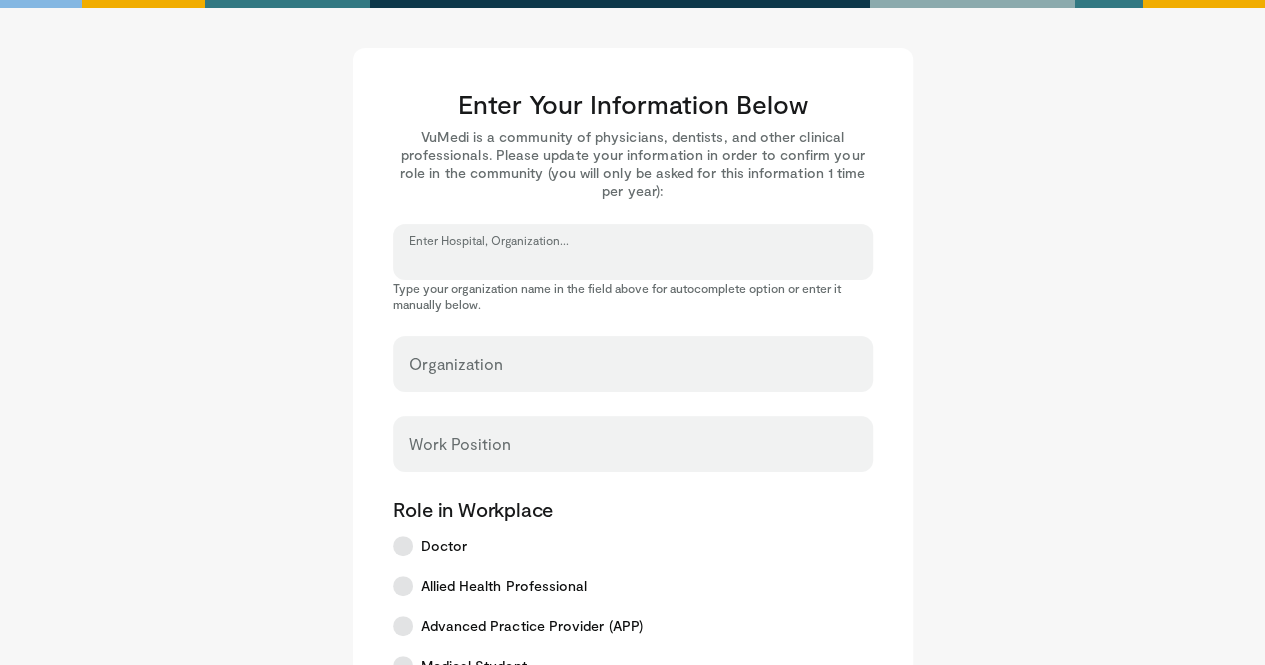 click on "Enter Hospital, Organization..." at bounding box center (633, 261) 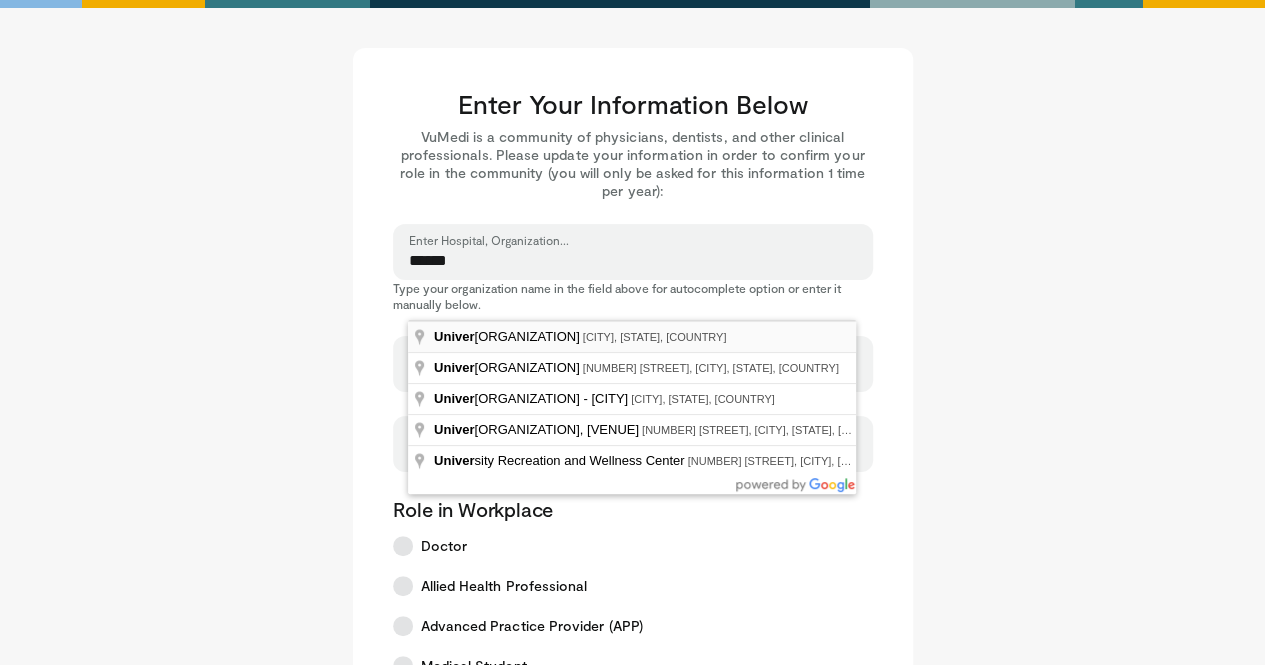 type on "**********" 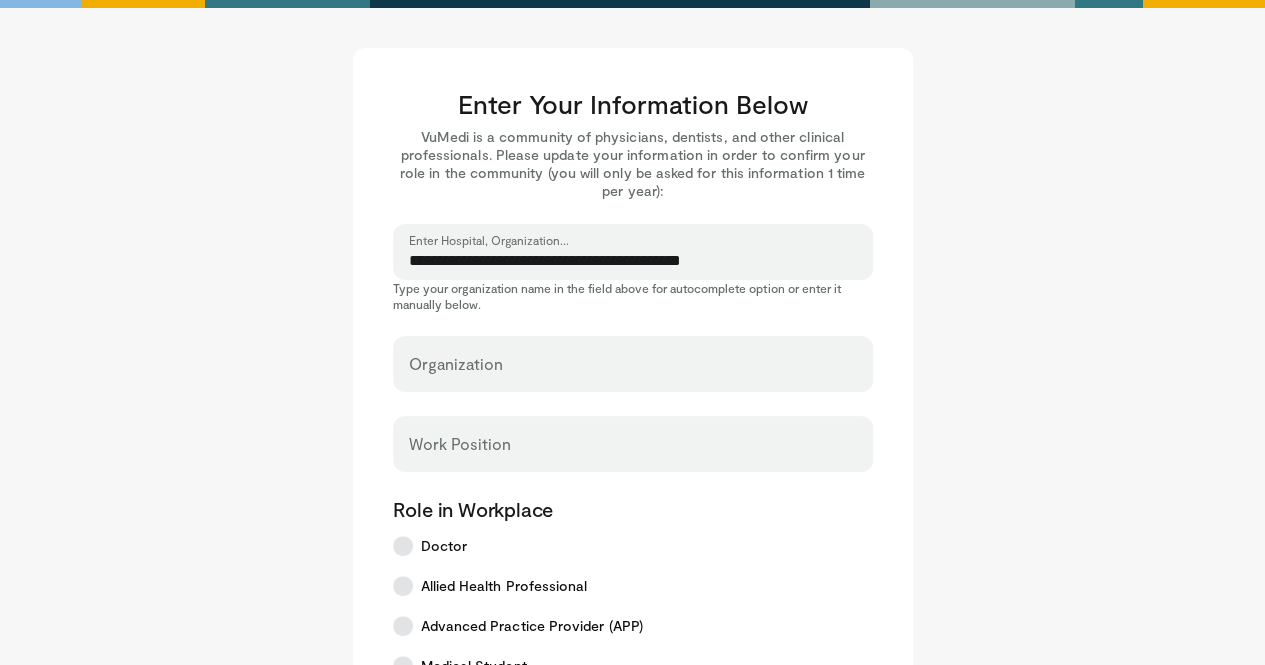 select on "**" 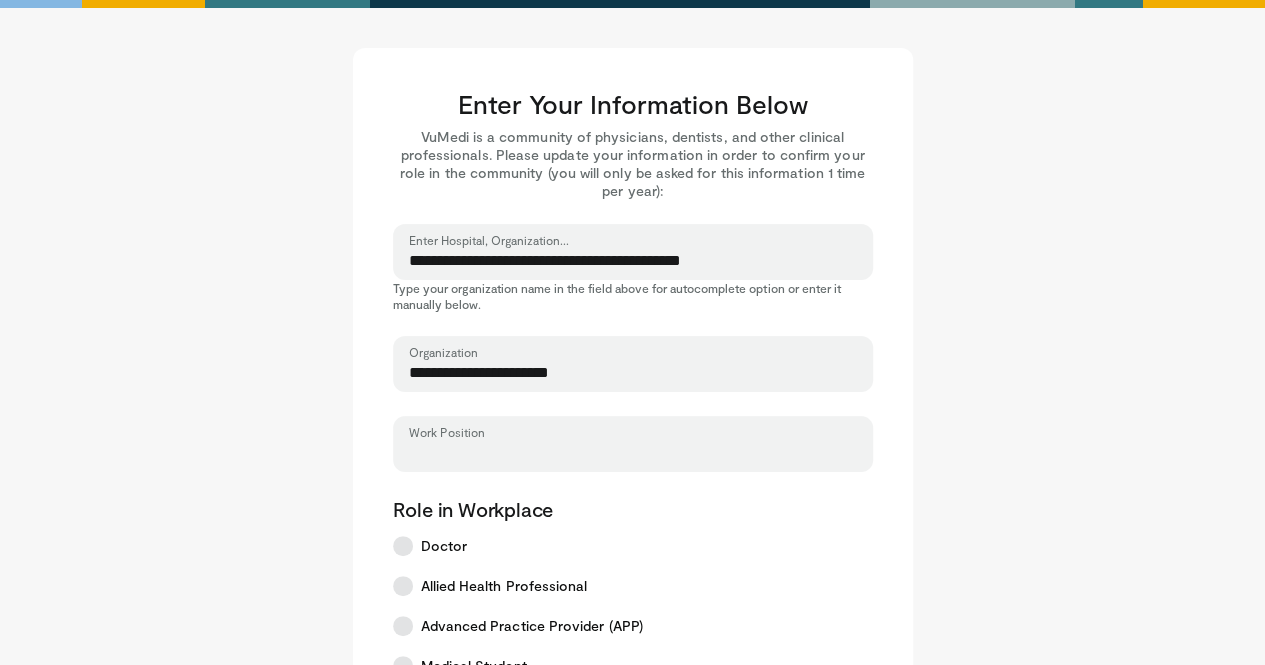 click on "Work Position" at bounding box center [633, 453] 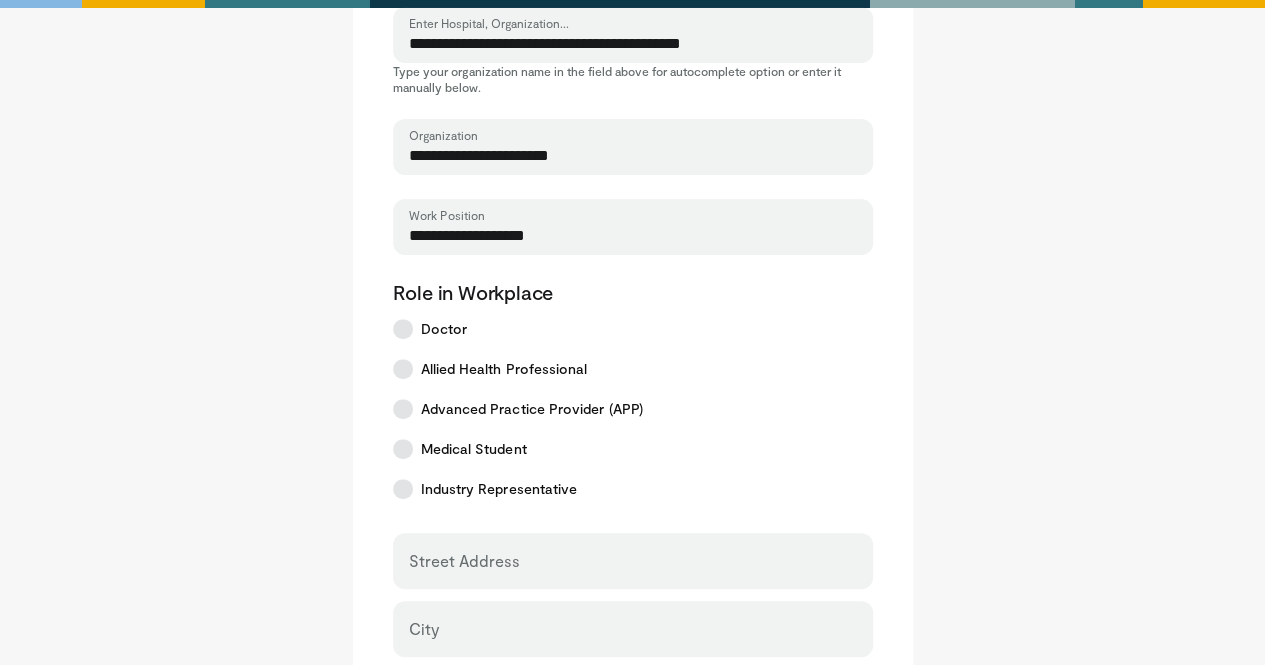 scroll, scrollTop: 215, scrollLeft: 0, axis: vertical 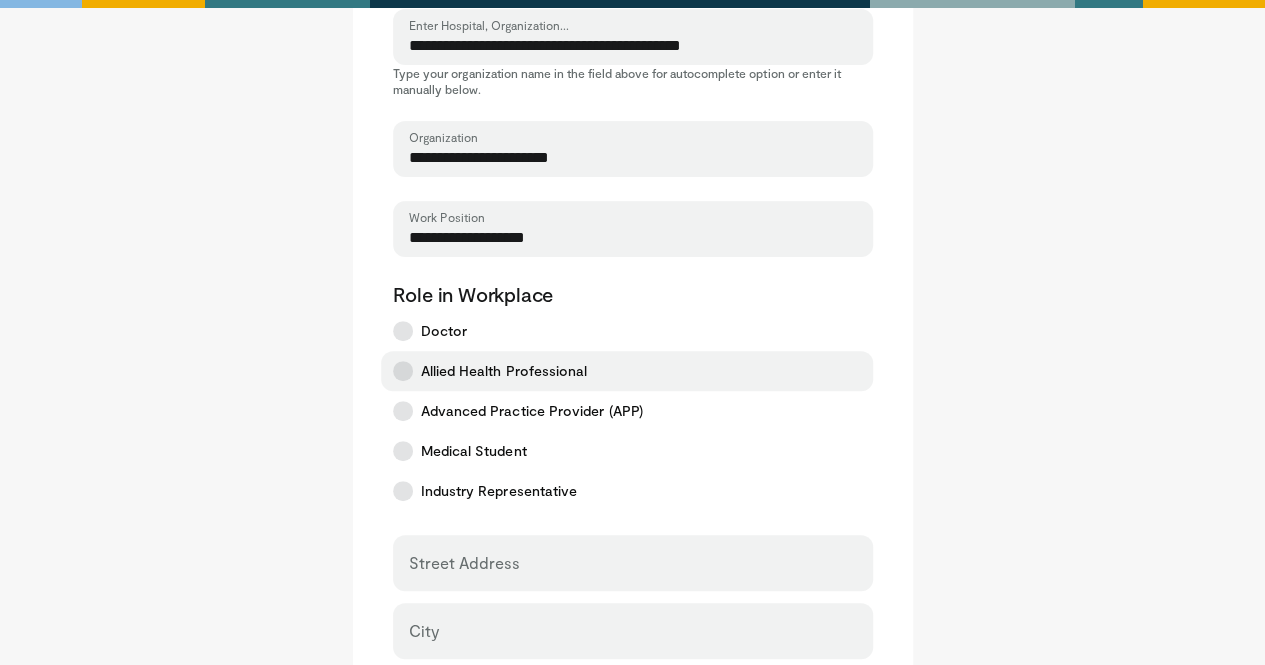 type on "**********" 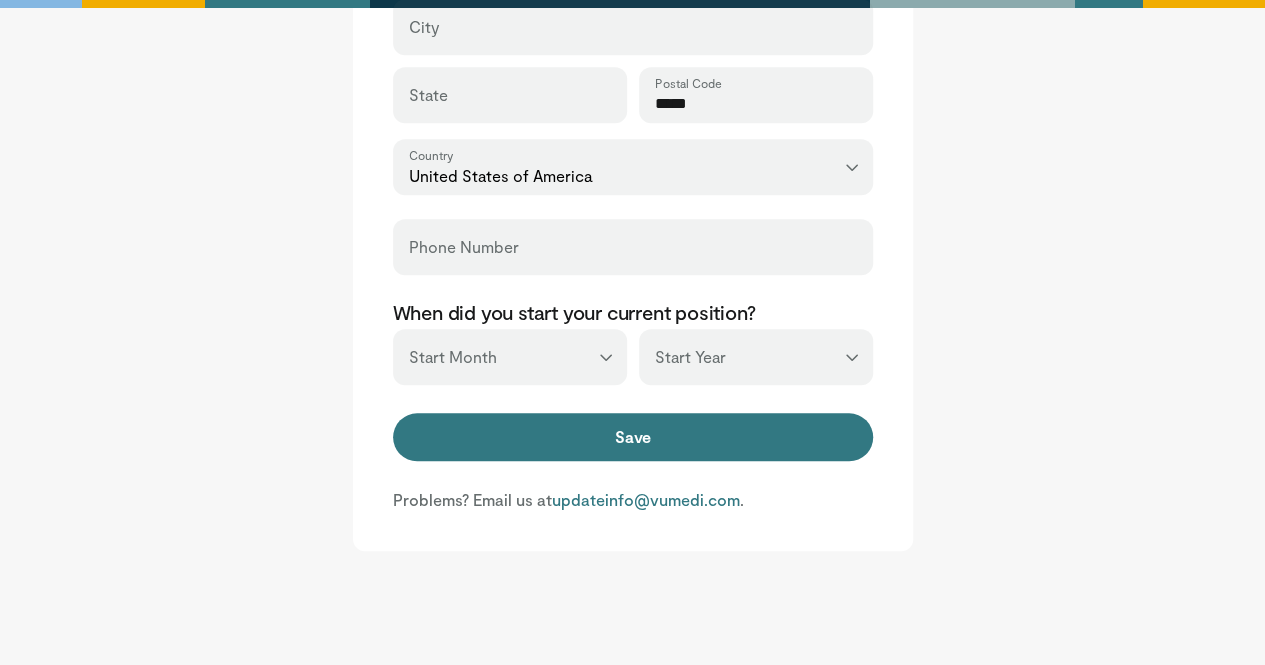 scroll, scrollTop: 818, scrollLeft: 0, axis: vertical 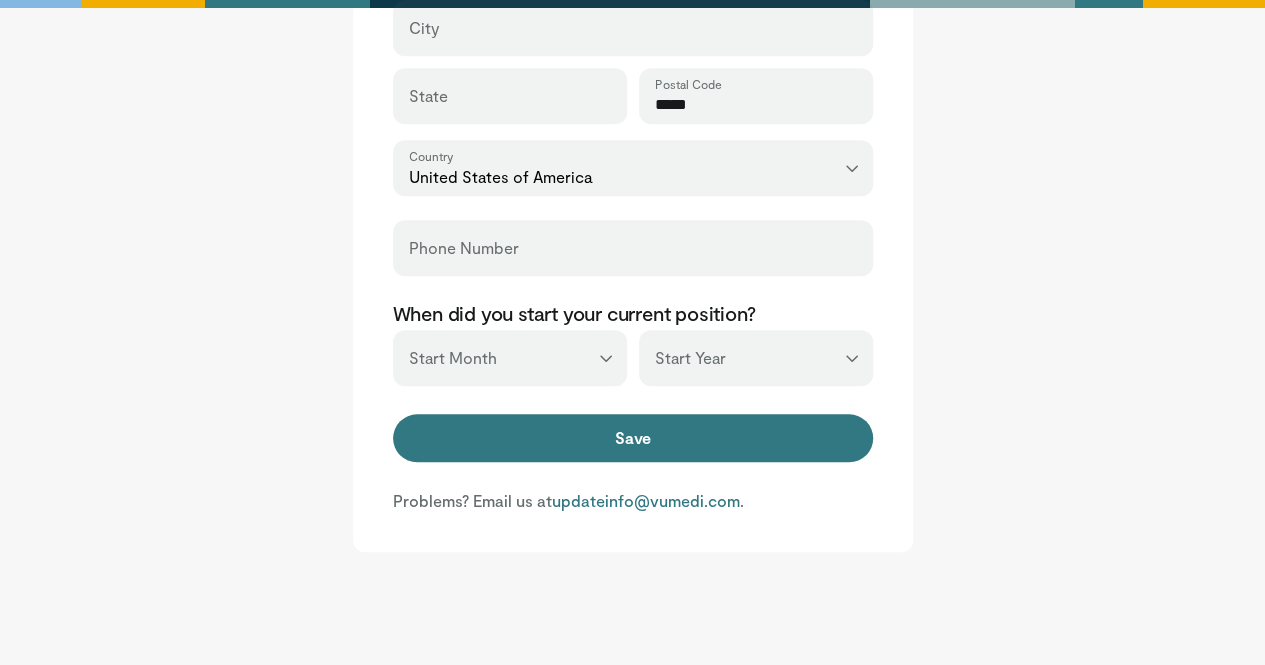 click on "***
*******
********
*****
*****
***
****
****
******
*********
*******
********
********" at bounding box center [510, 358] 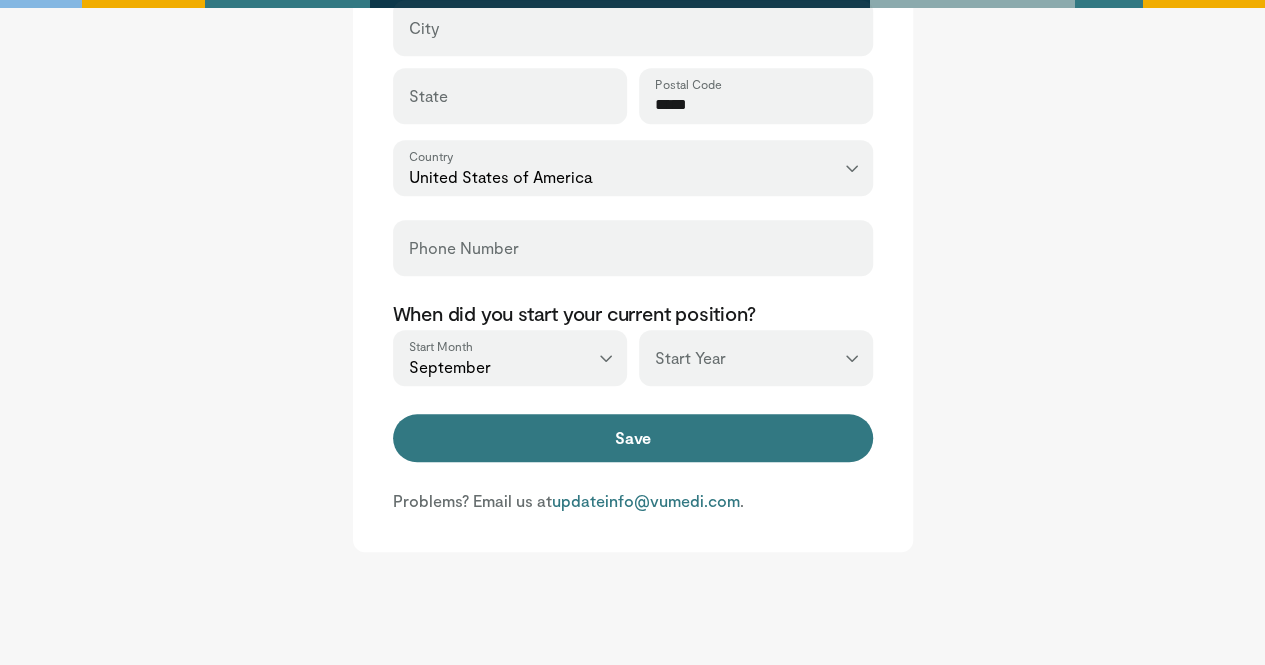 click on "***
****
****
****
****
****
****
****
****
****
****
****
****
****
****
****
****
****
****
****
****
****
****
****
****
****
****
****
****
**** **** **** **** ****" at bounding box center (756, 358) 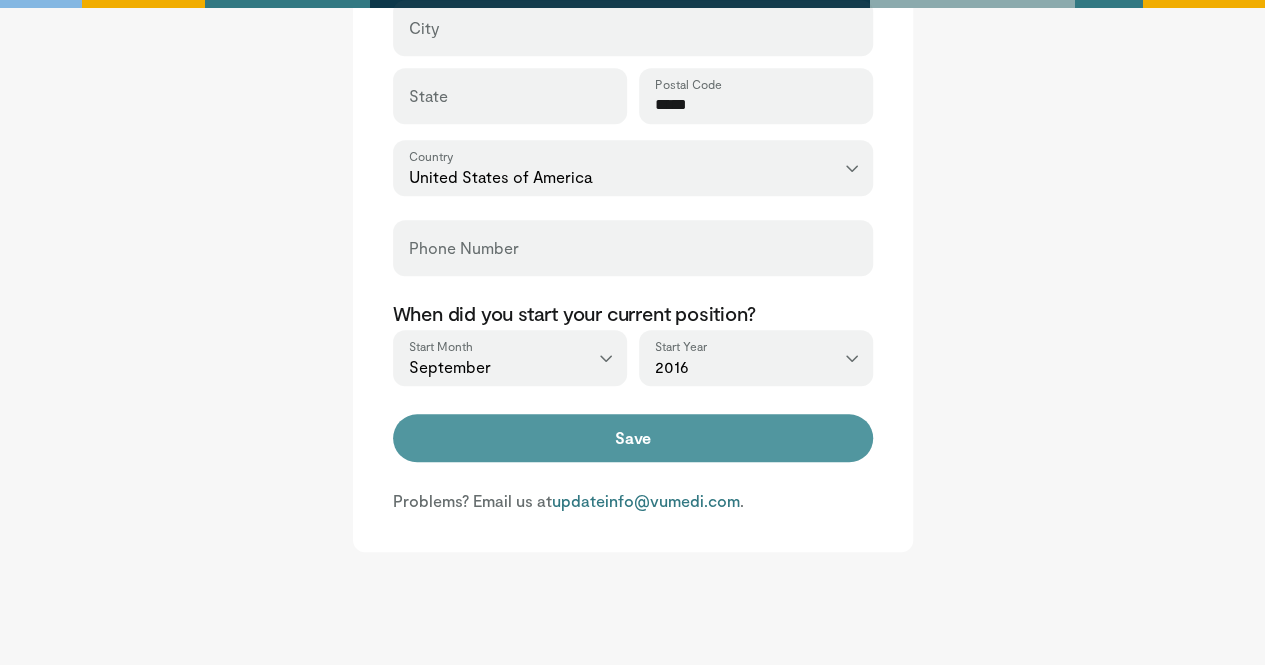 click on "Save" at bounding box center (633, 438) 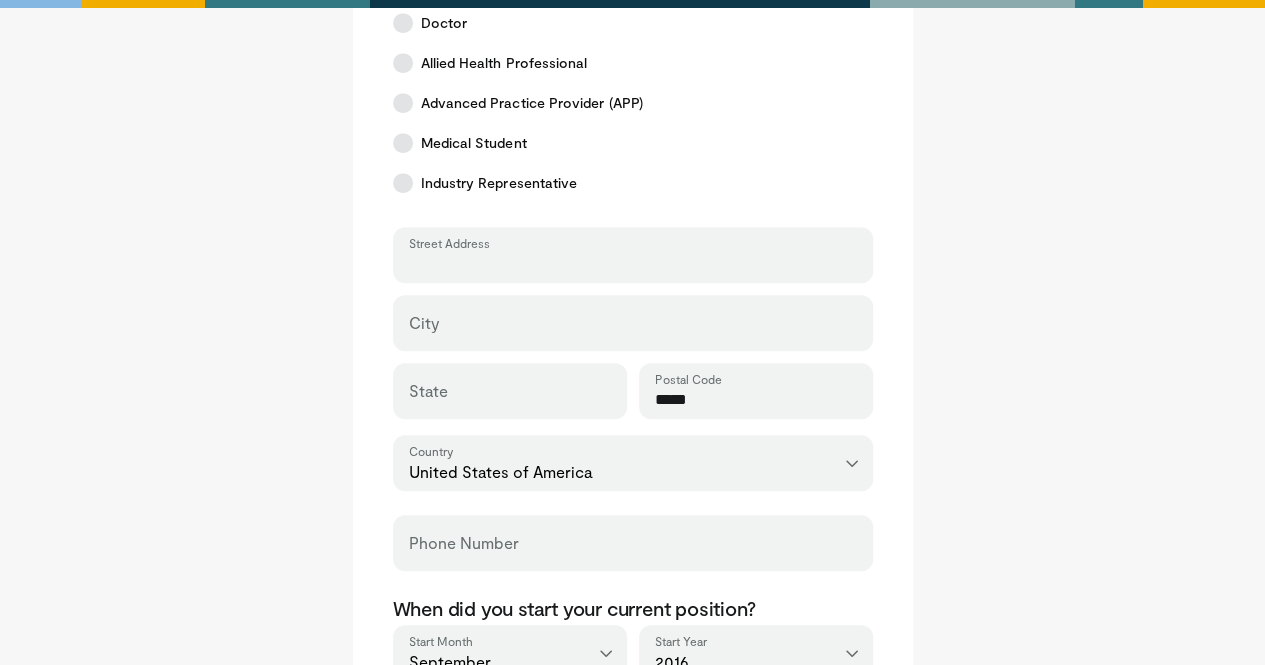 scroll, scrollTop: 516, scrollLeft: 0, axis: vertical 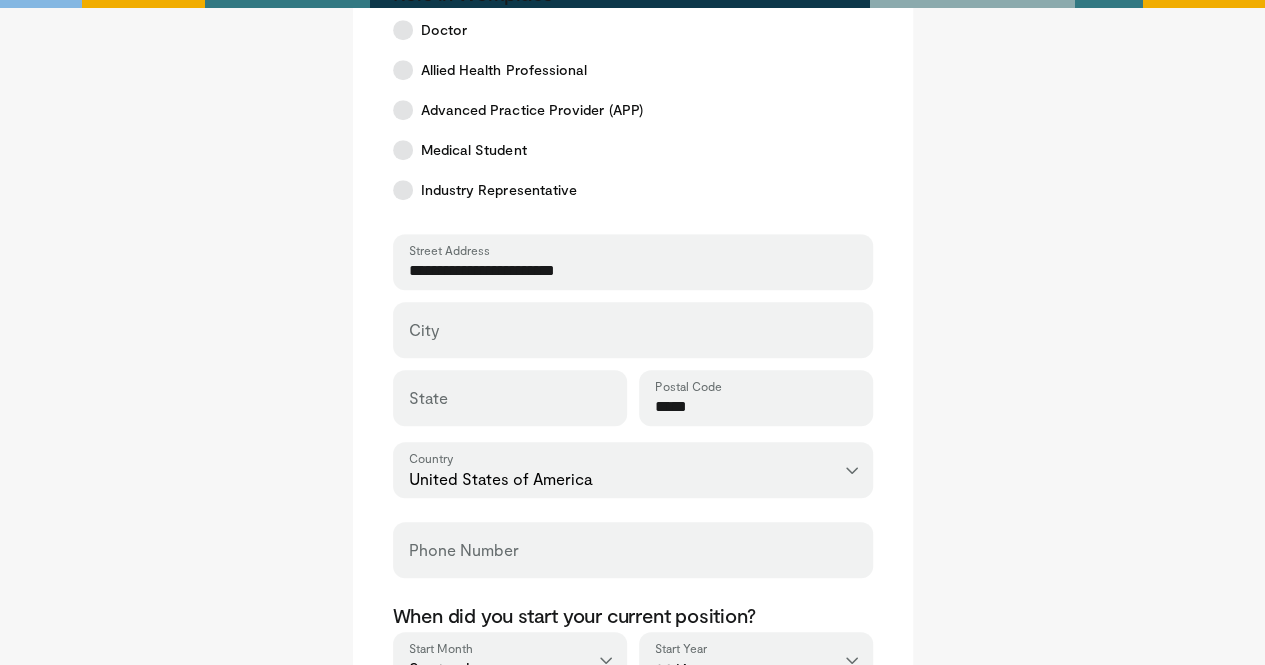 type on "**********" 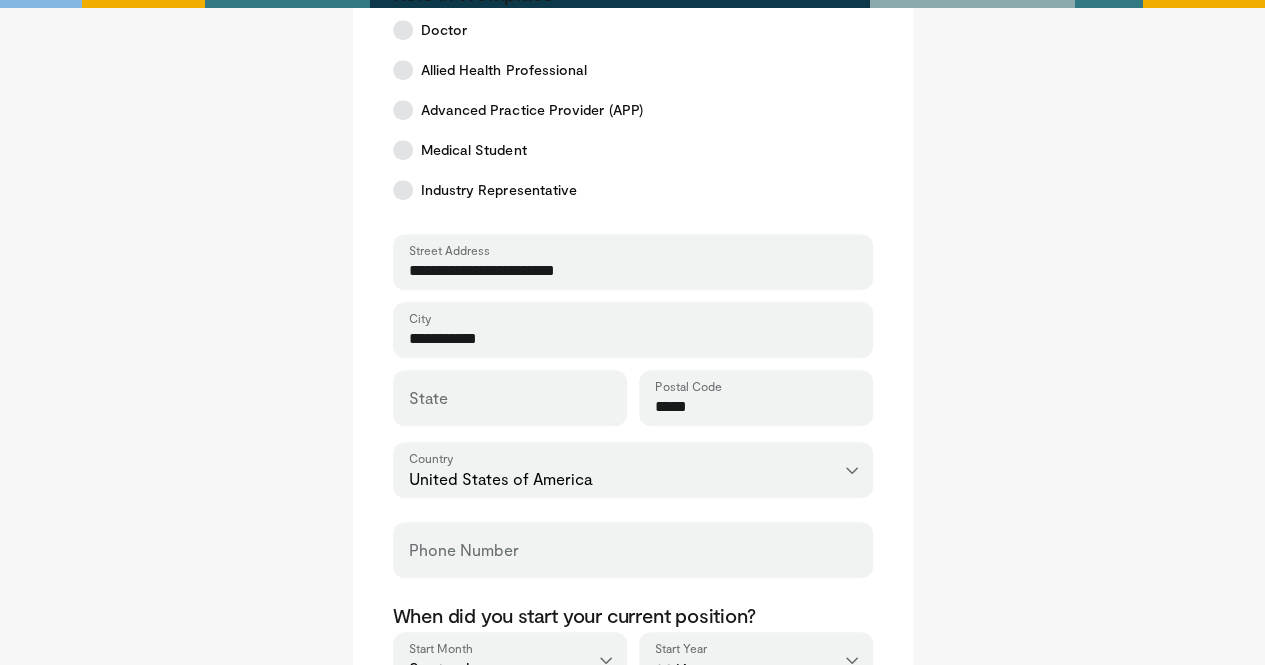 type on "**********" 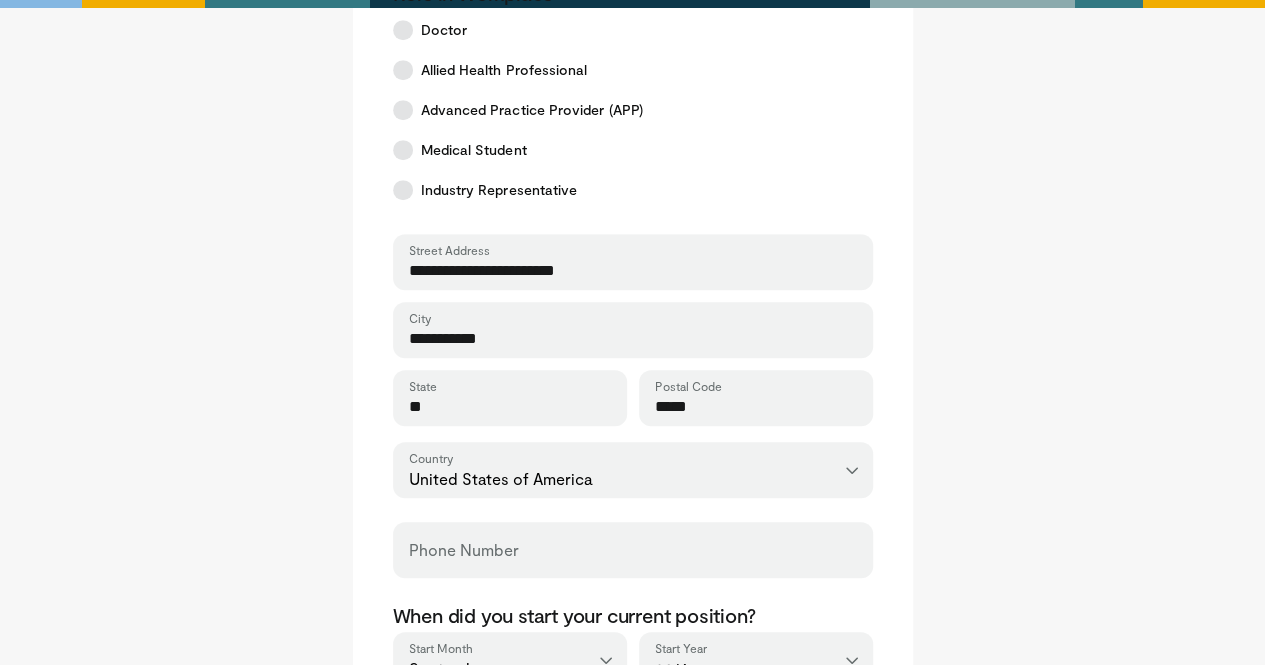 type on "**" 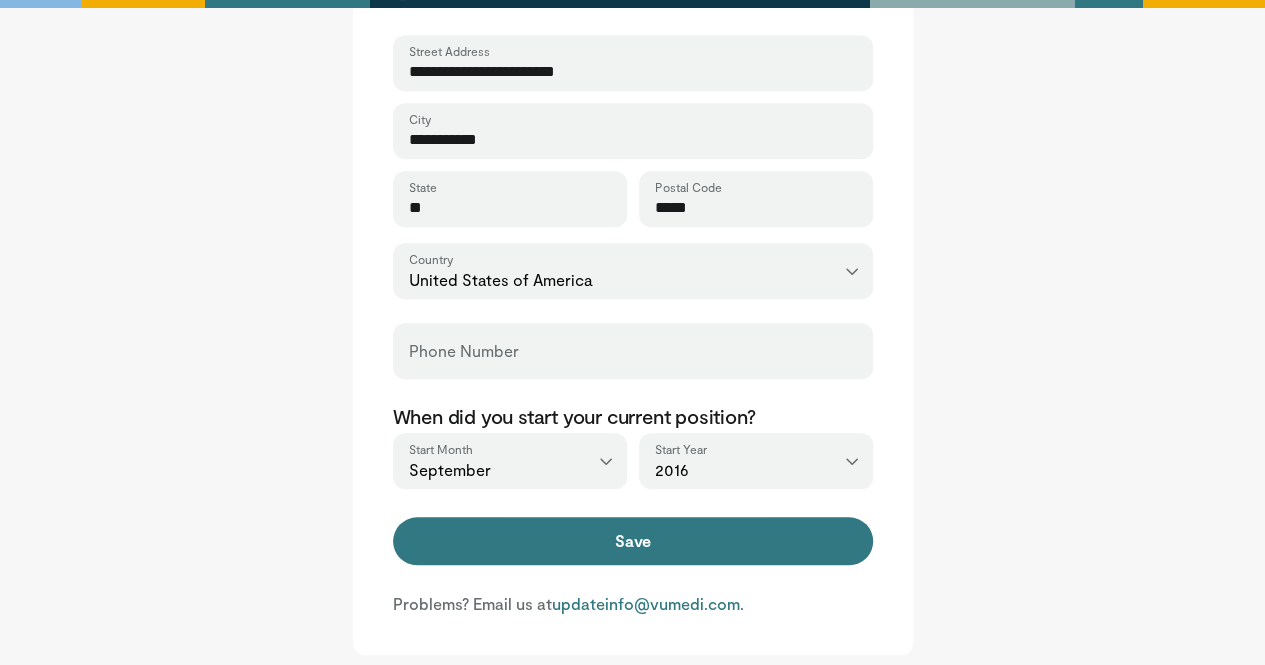 scroll, scrollTop: 678, scrollLeft: 0, axis: vertical 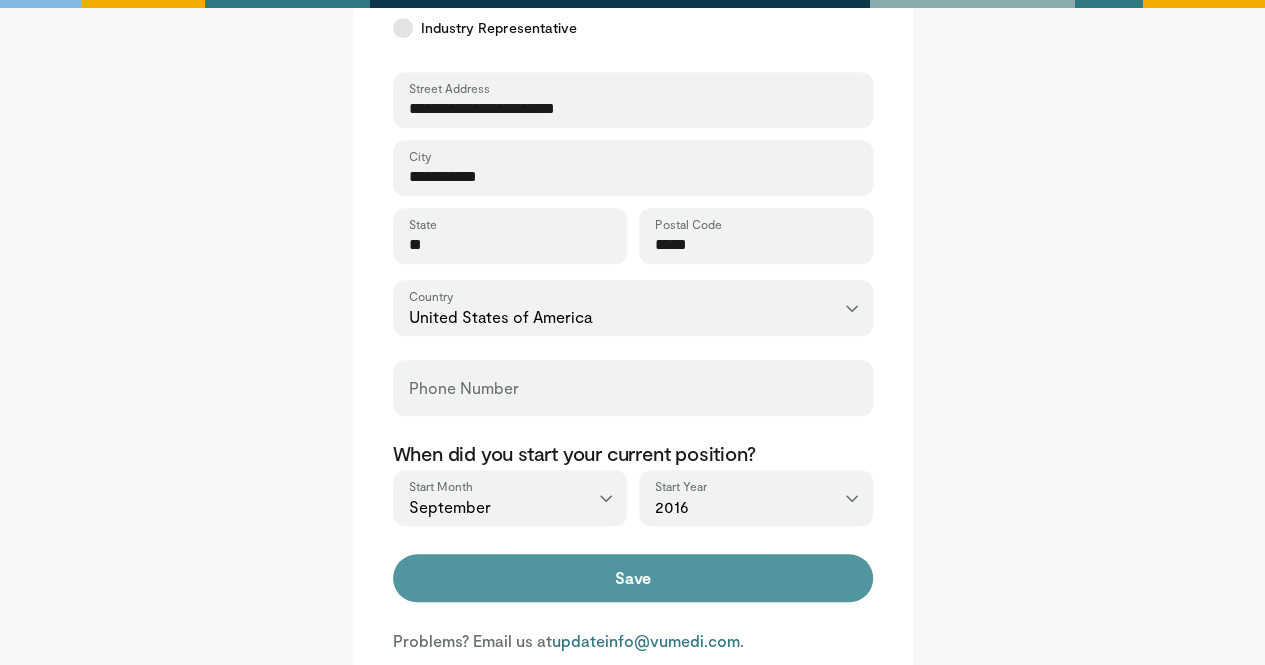 click on "Save" at bounding box center [633, 578] 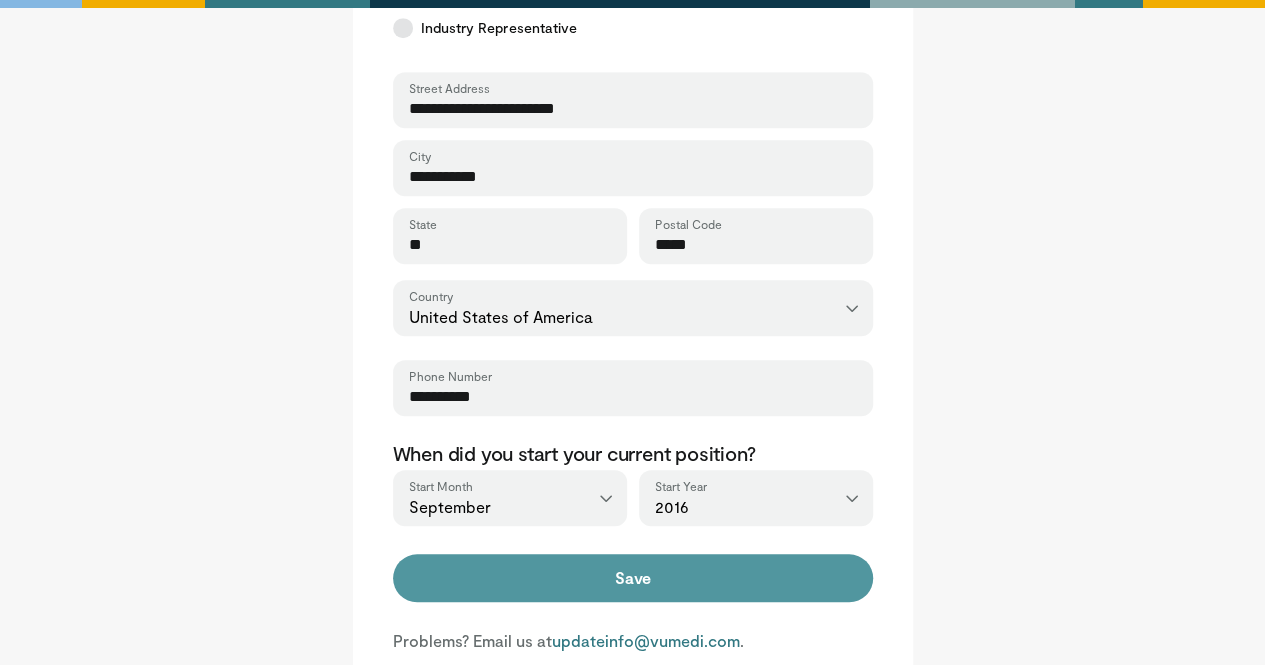 type on "**********" 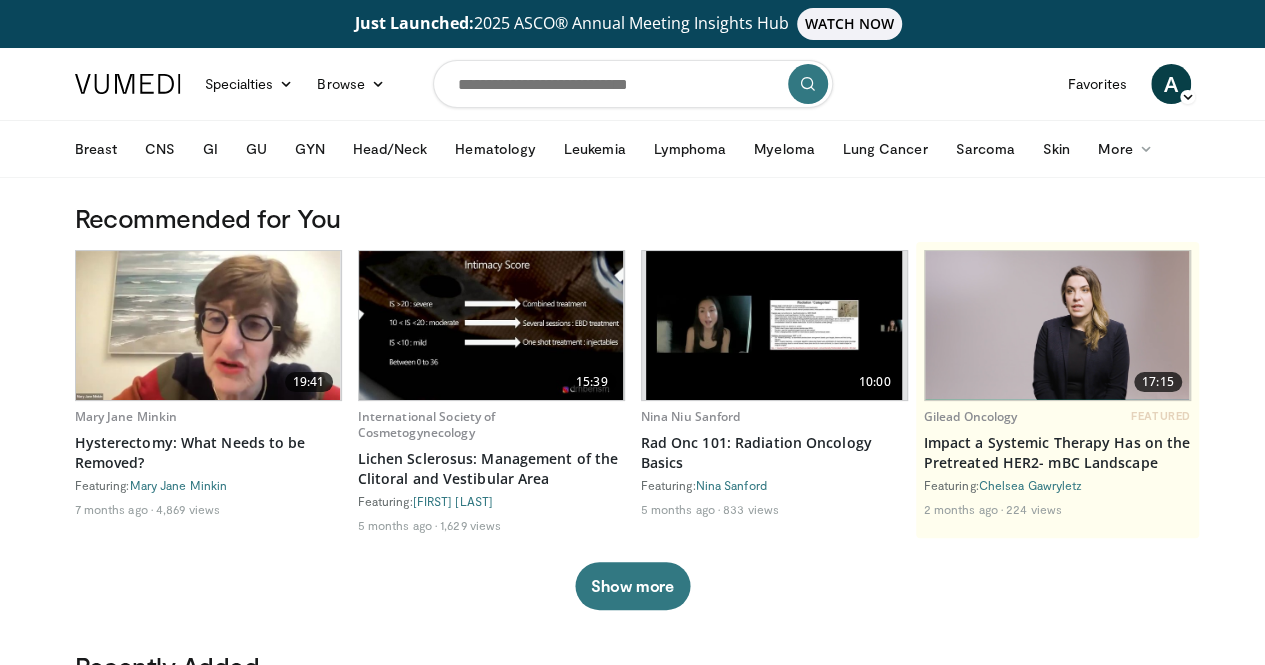 scroll, scrollTop: 3, scrollLeft: 0, axis: vertical 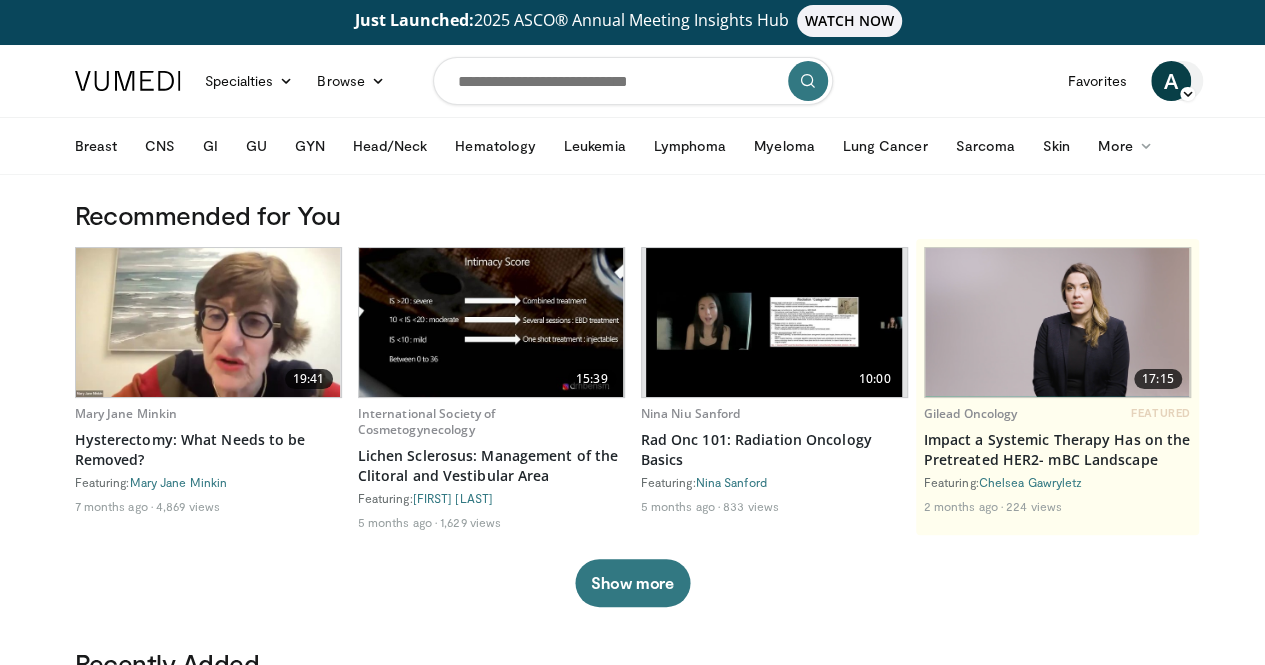 click on "A" at bounding box center (1171, 81) 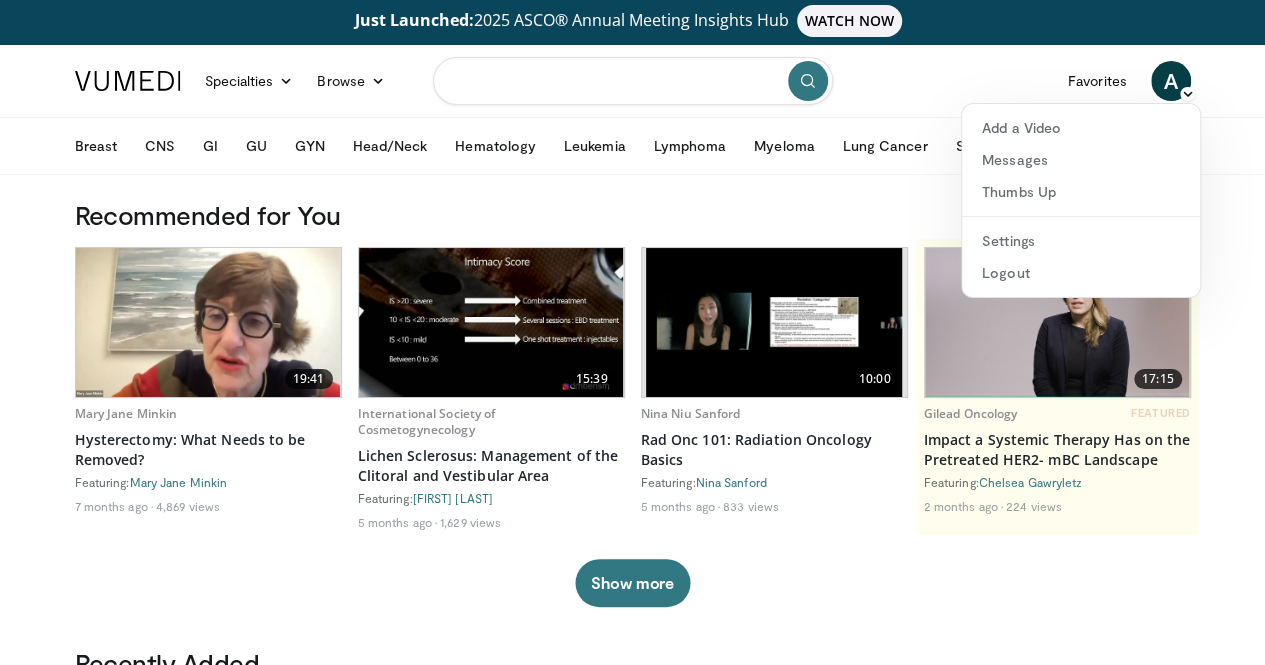 click at bounding box center (633, 81) 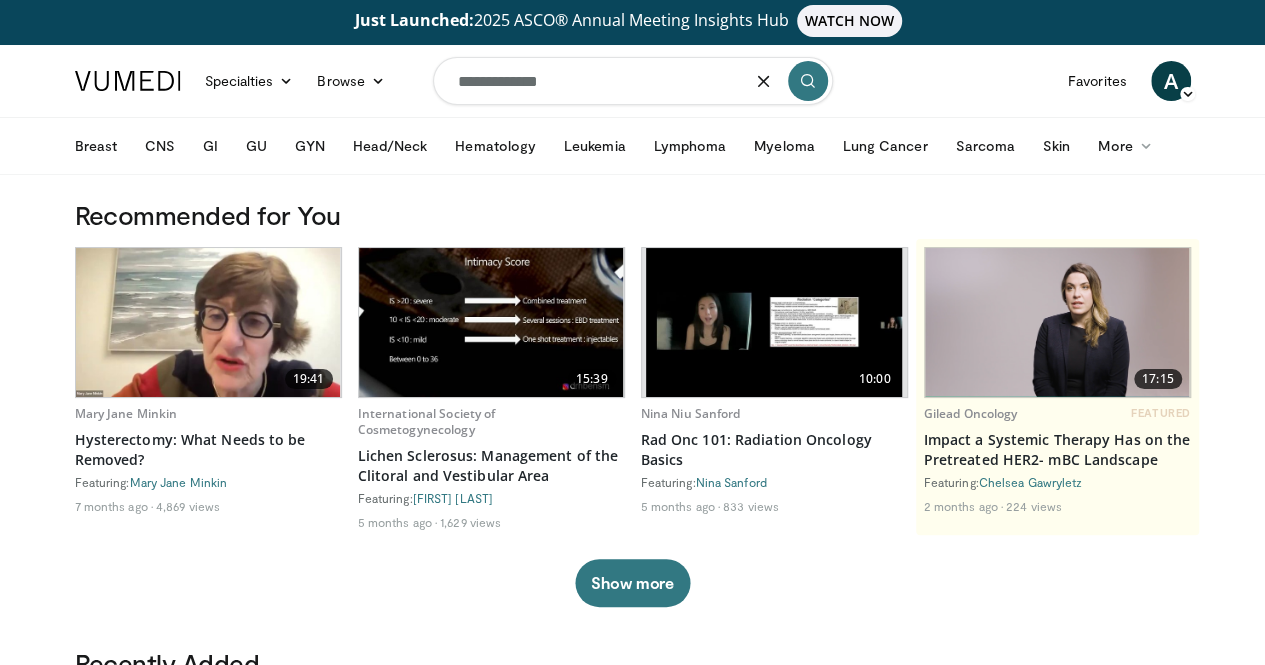 type on "**********" 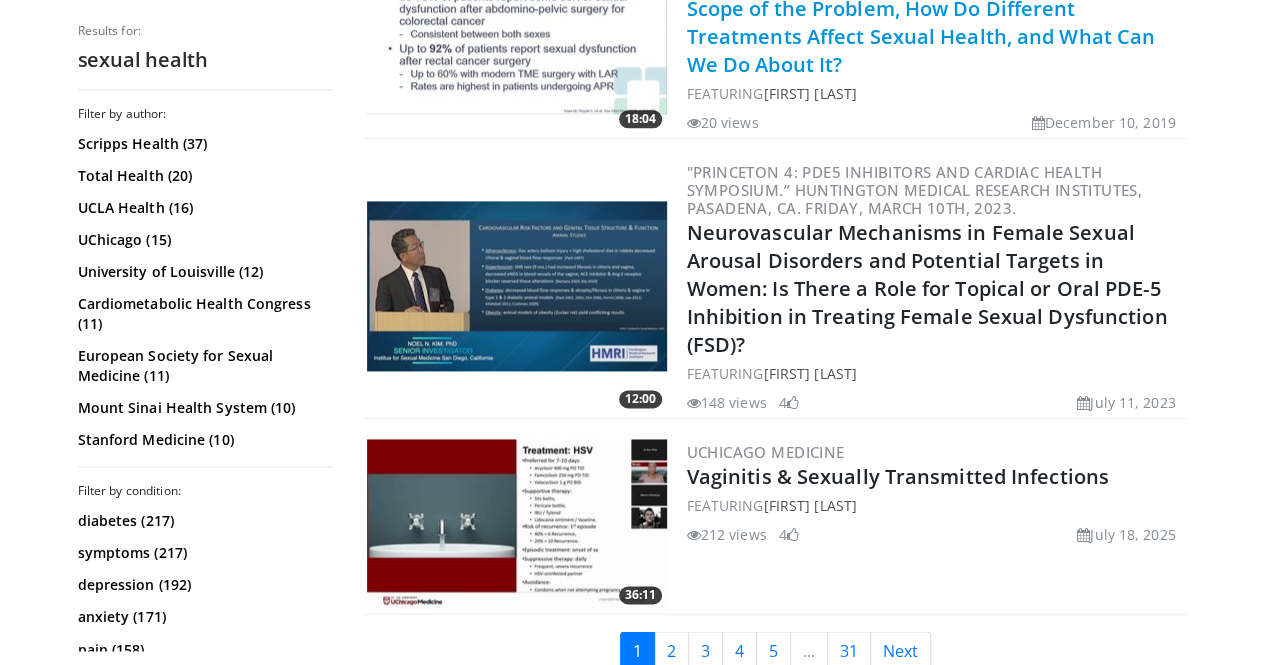 scroll, scrollTop: 5063, scrollLeft: 0, axis: vertical 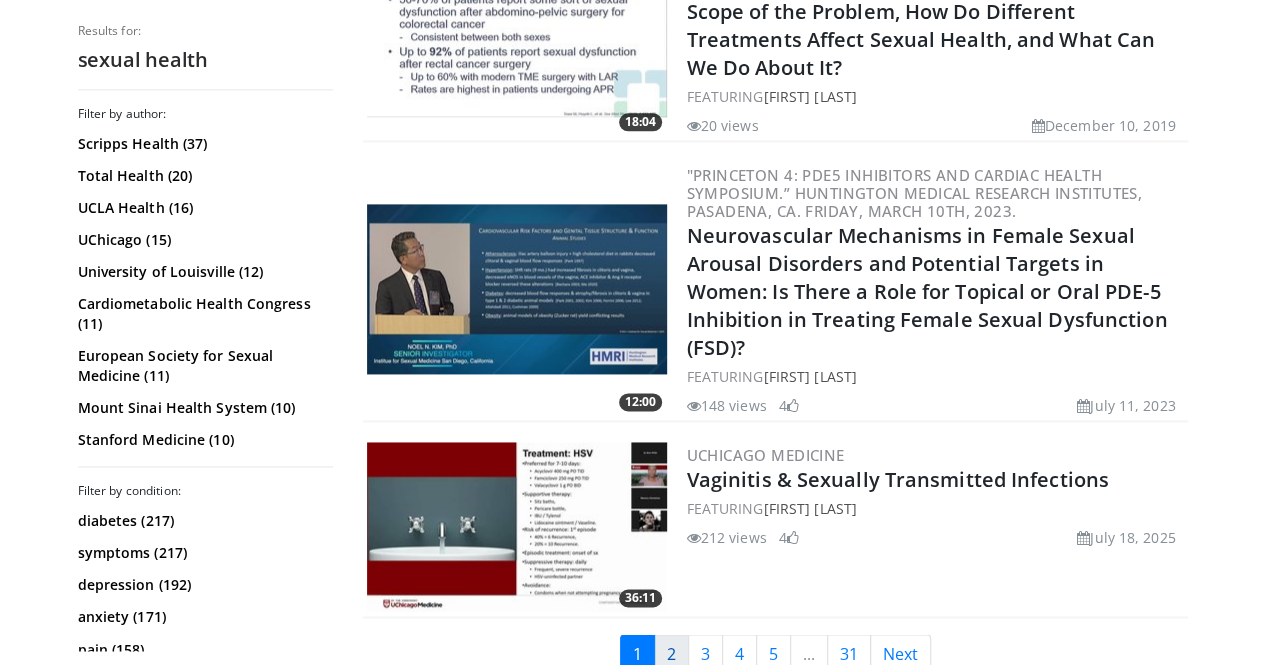 click on "2" at bounding box center [671, 653] 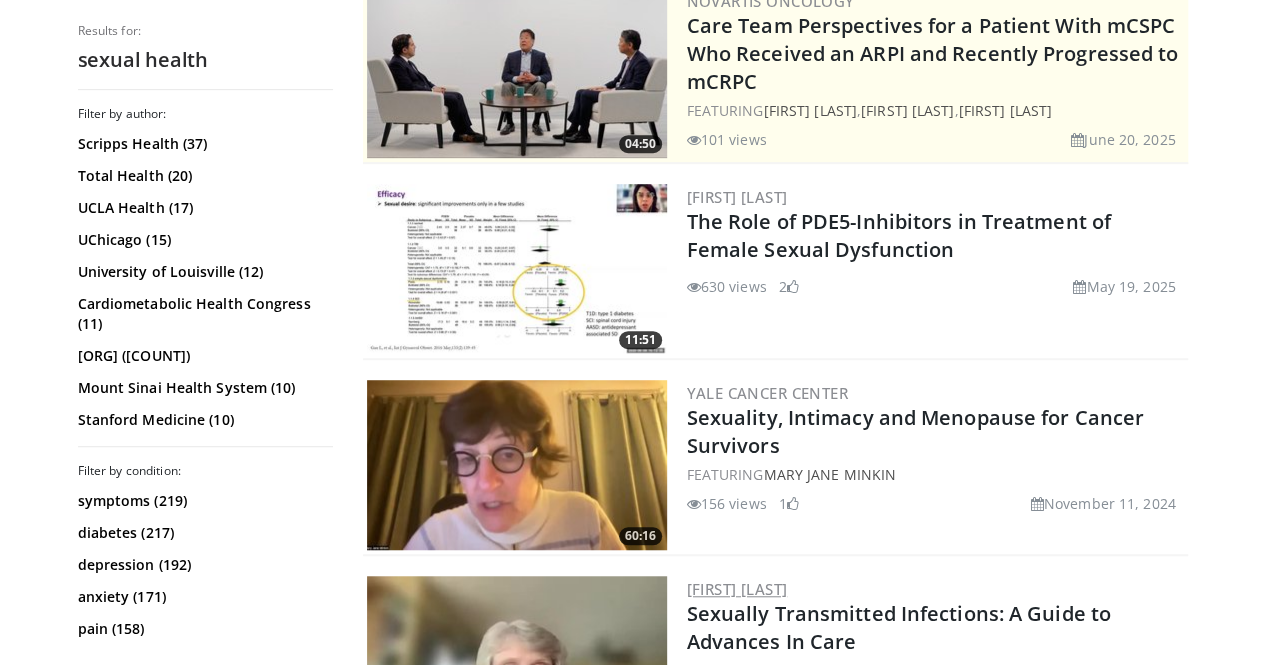 scroll, scrollTop: 549, scrollLeft: 0, axis: vertical 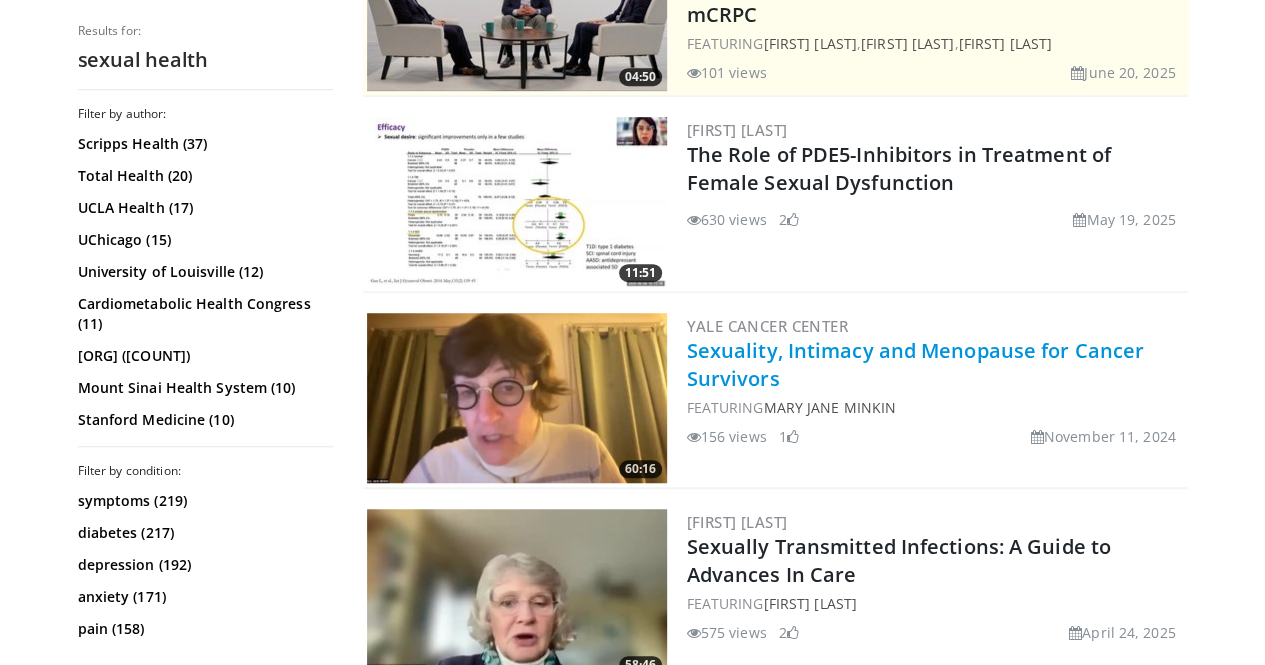 click on "Sexuality, Intimacy and Menopause for Cancer Survivors" at bounding box center (915, 364) 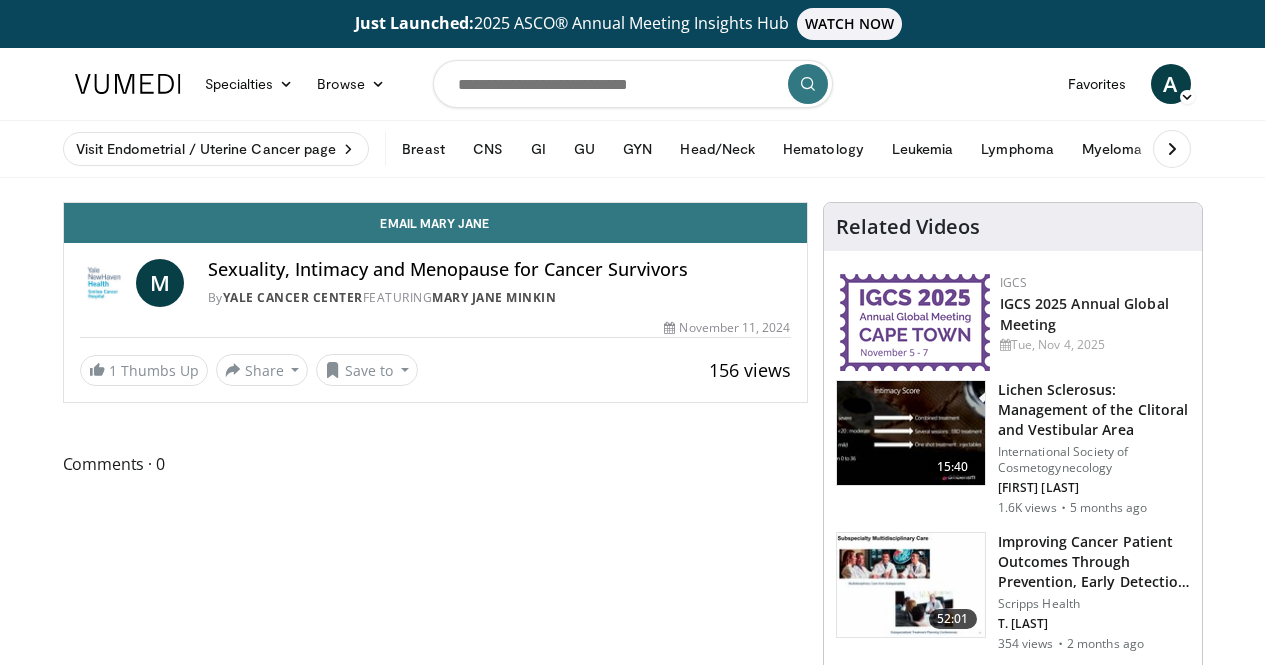 scroll, scrollTop: 0, scrollLeft: 0, axis: both 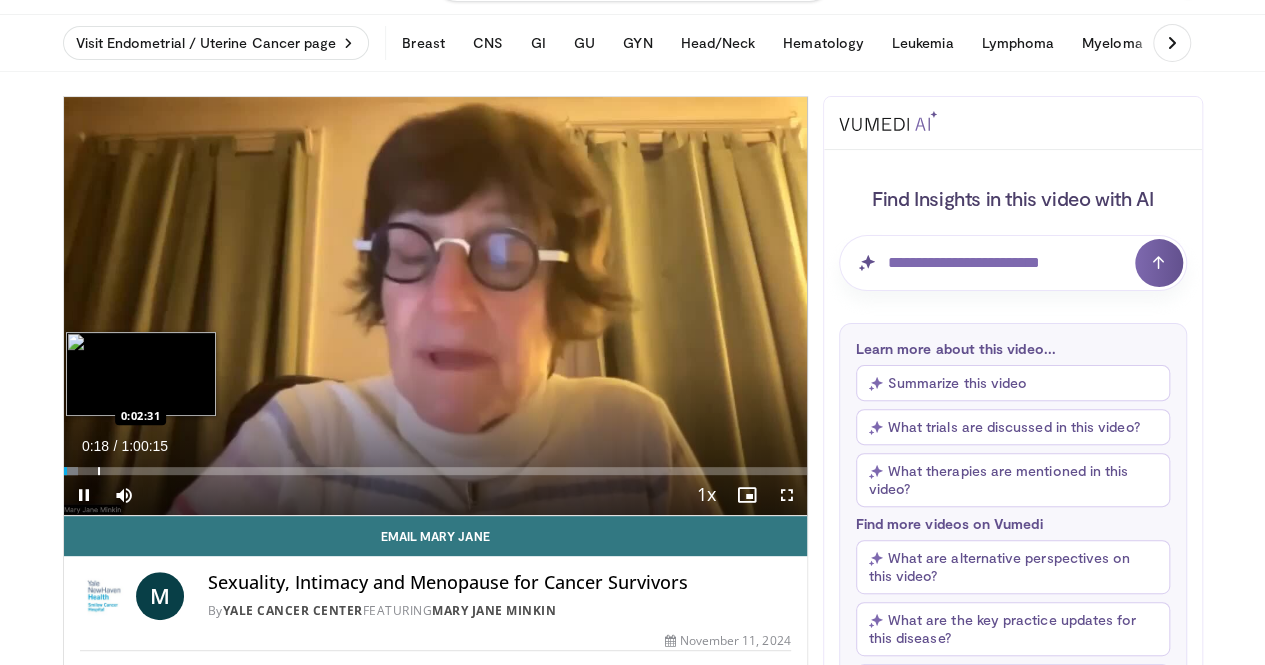 click on "**********" at bounding box center (435, 306) 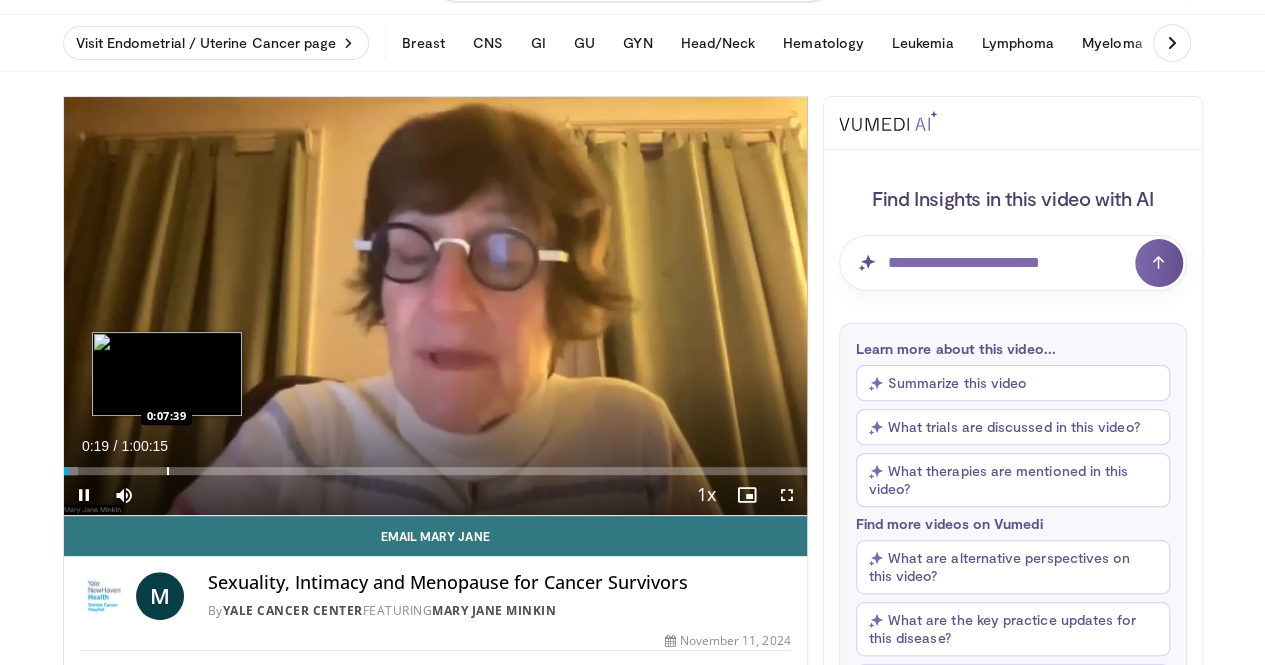 click on "Loaded :  1.93% 0:00:19 0:07:39" at bounding box center (435, 465) 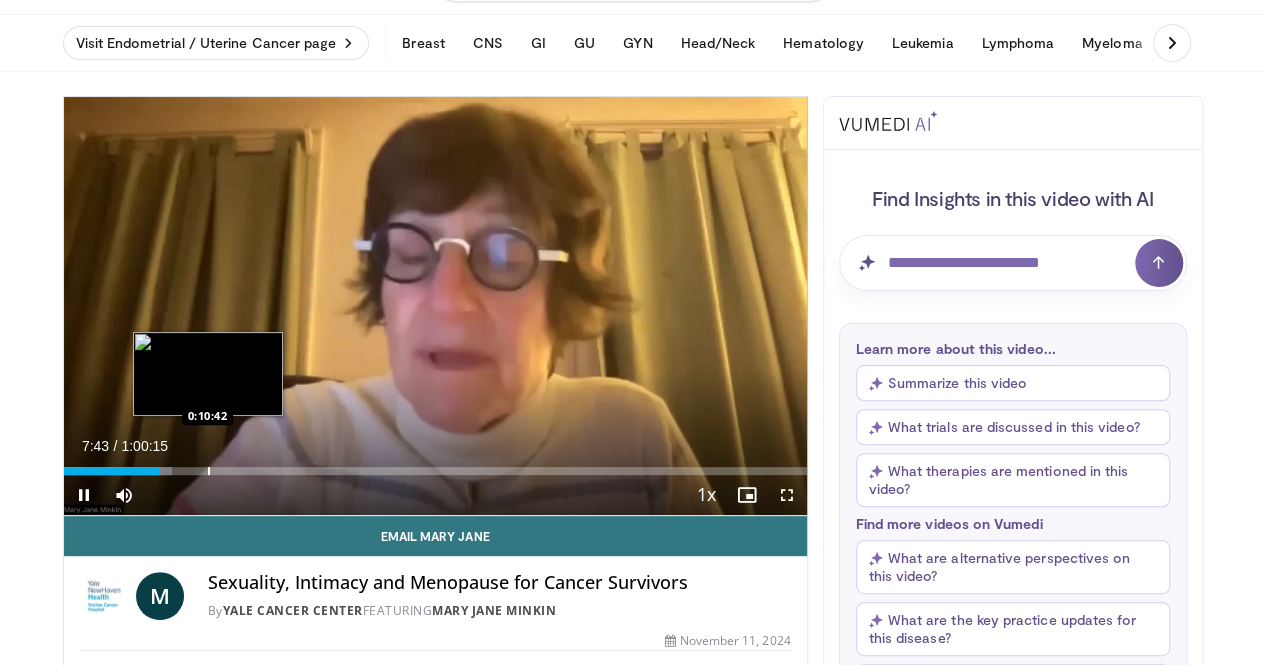 click at bounding box center (209, 471) 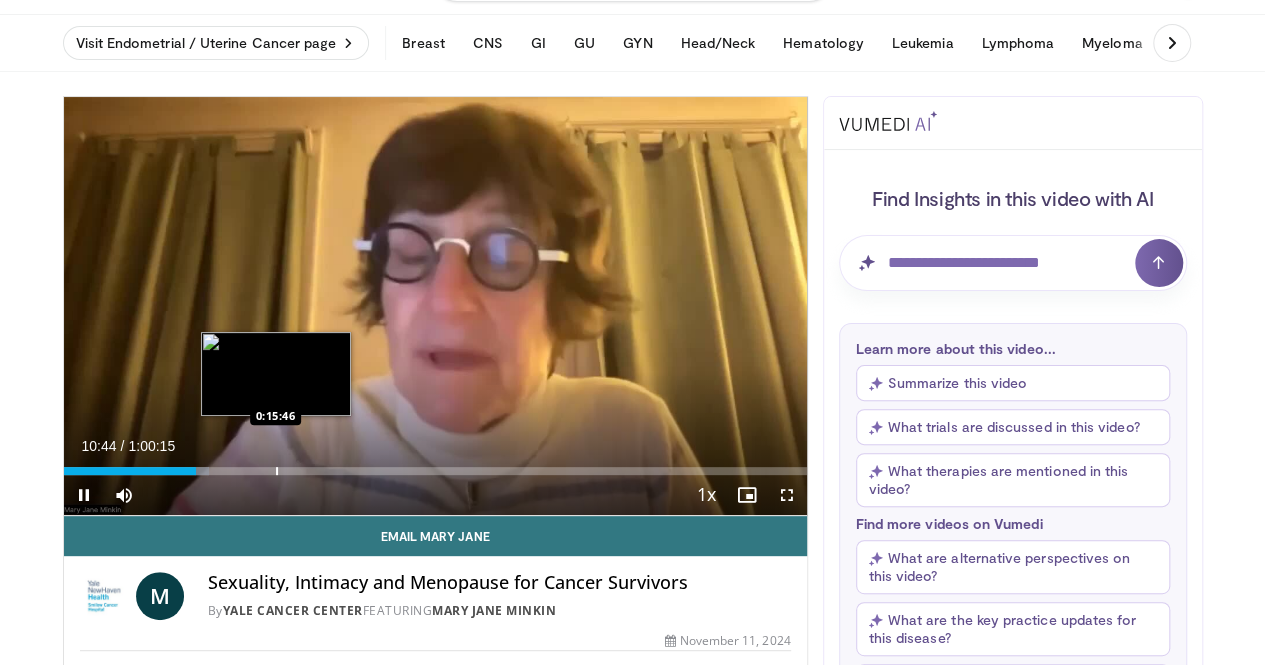 click on "Loaded :  19.61% 0:10:44 0:15:46" at bounding box center (435, 465) 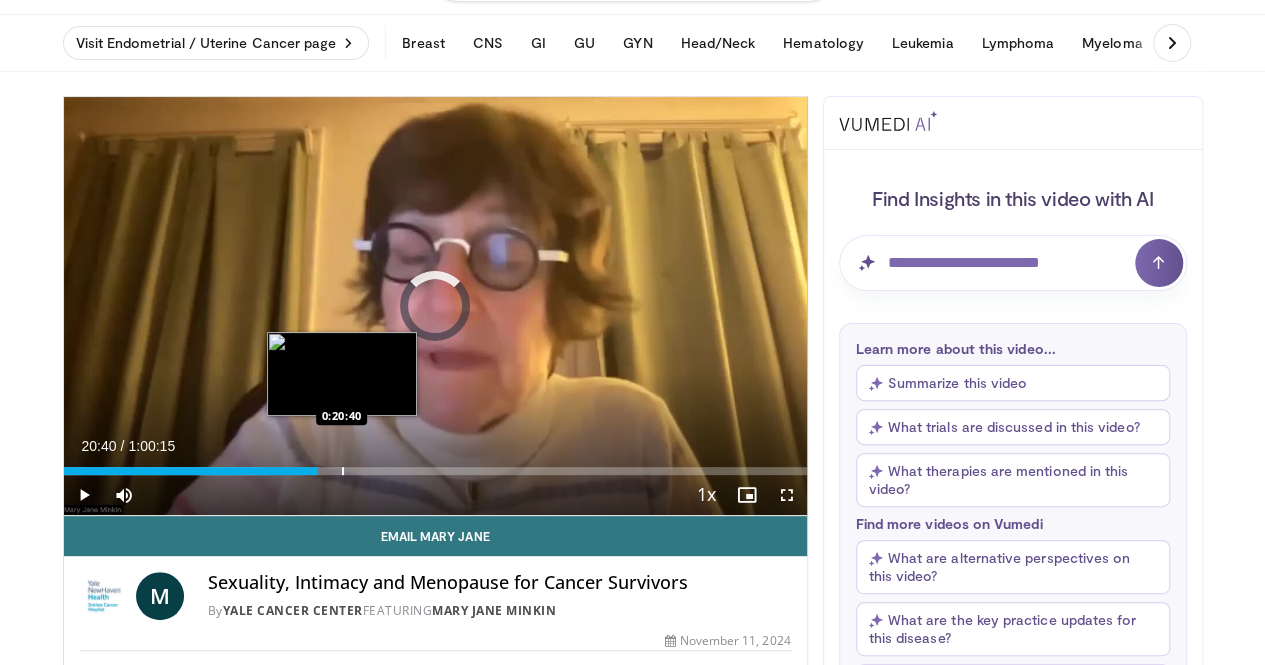 click at bounding box center (343, 471) 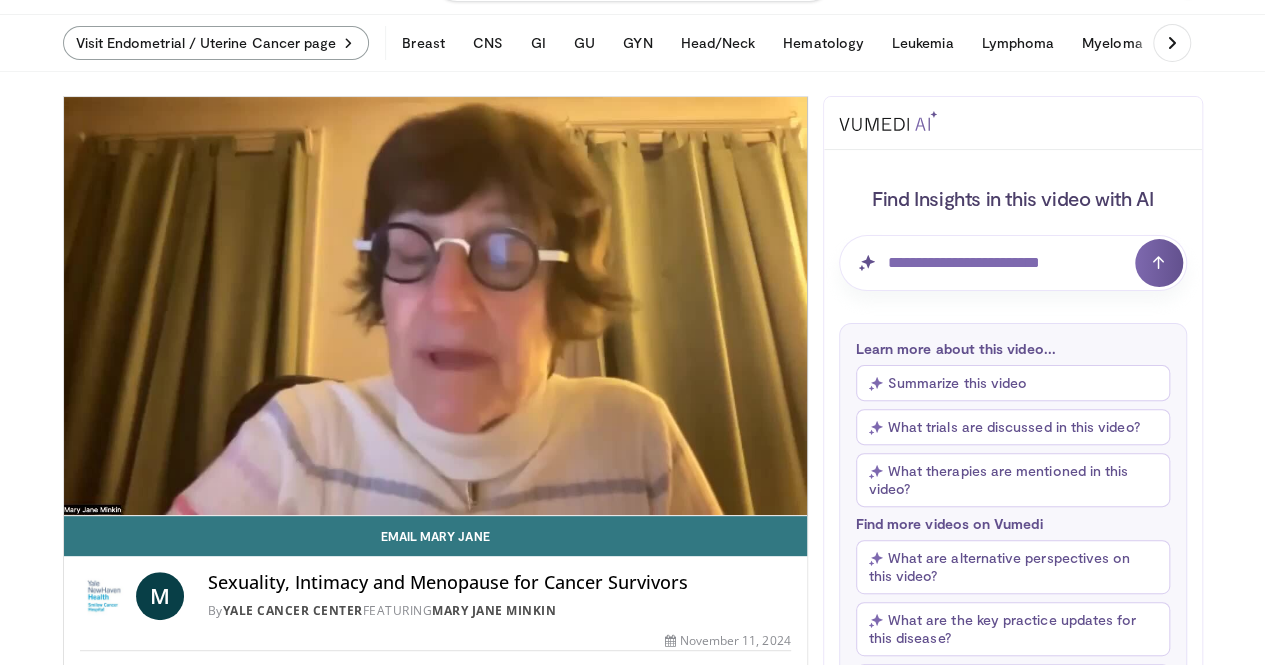 drag, startPoint x: 437, startPoint y: 497, endPoint x: 231, endPoint y: 55, distance: 487.6474 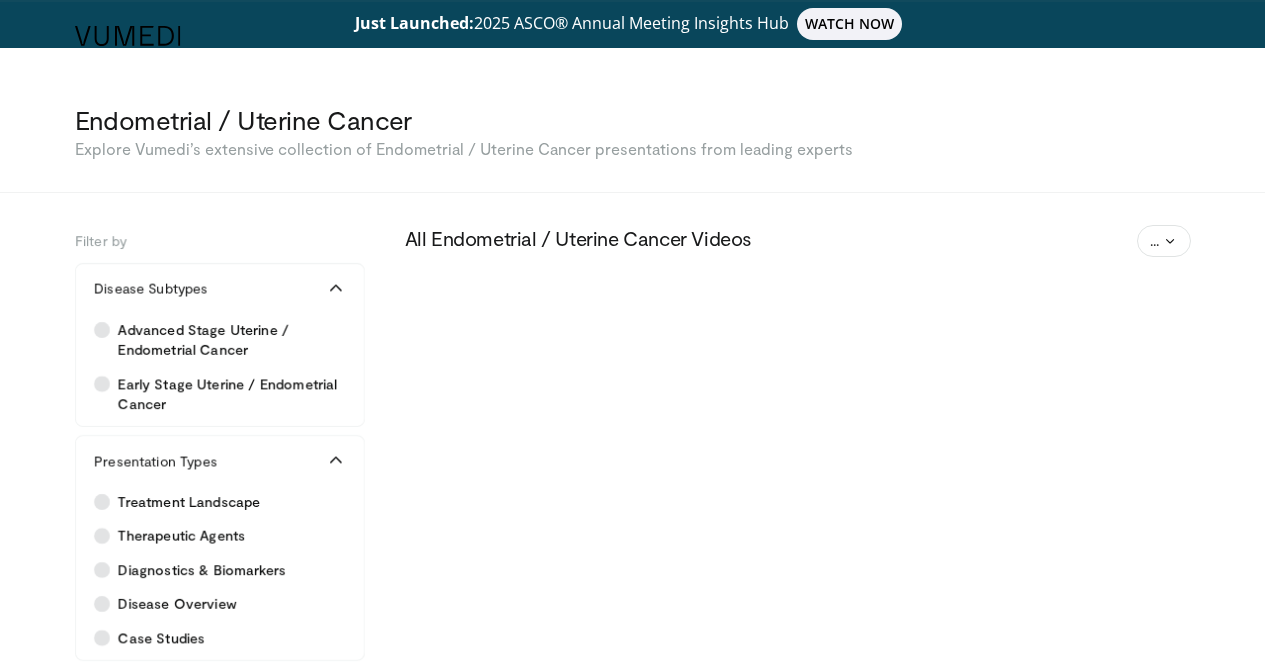 scroll, scrollTop: 0, scrollLeft: 0, axis: both 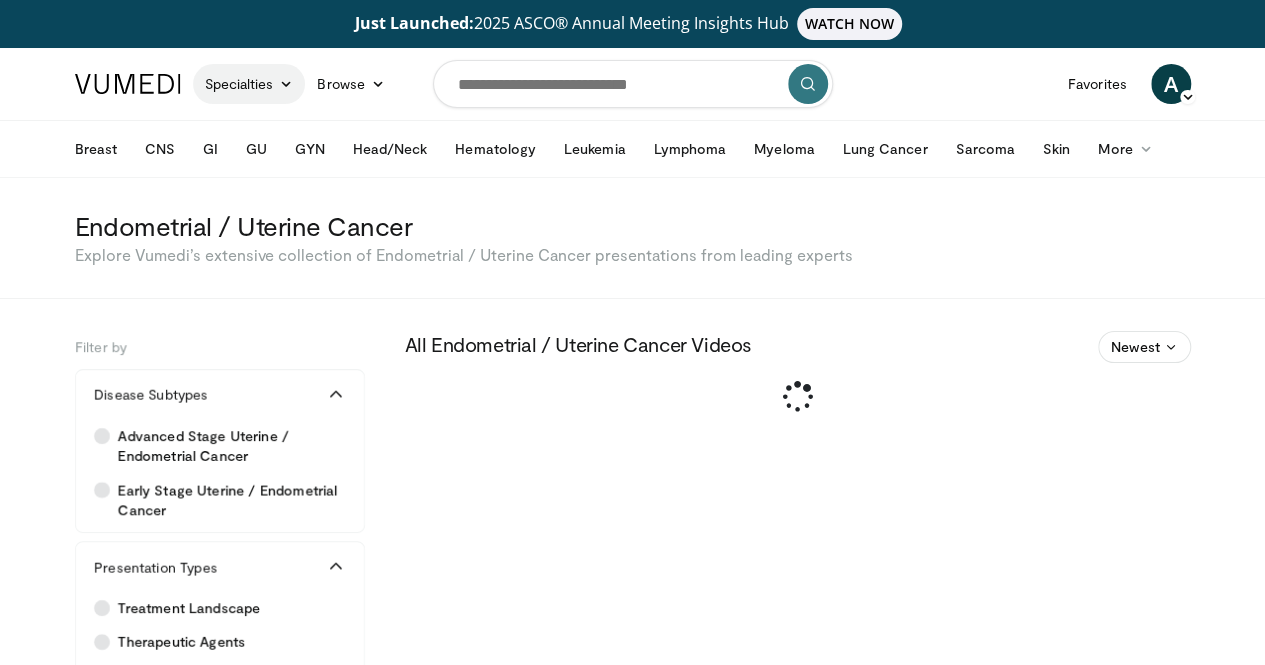 click on "Specialties" at bounding box center (249, 84) 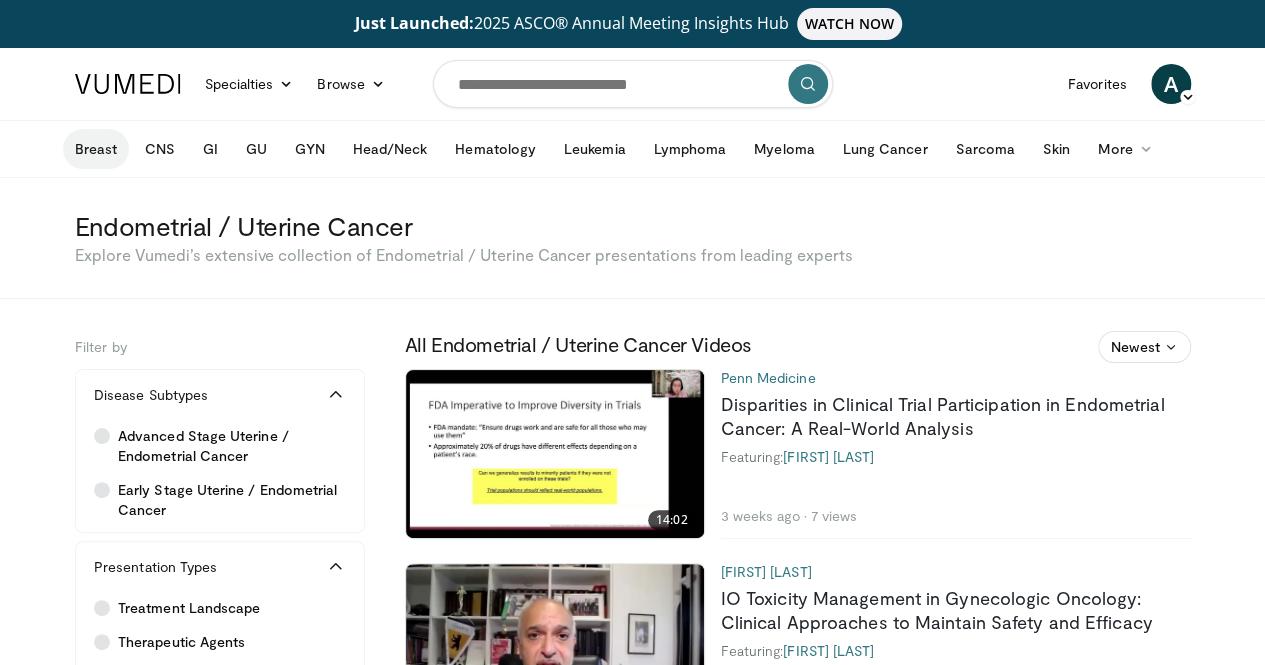 click on "Breast" at bounding box center [96, 149] 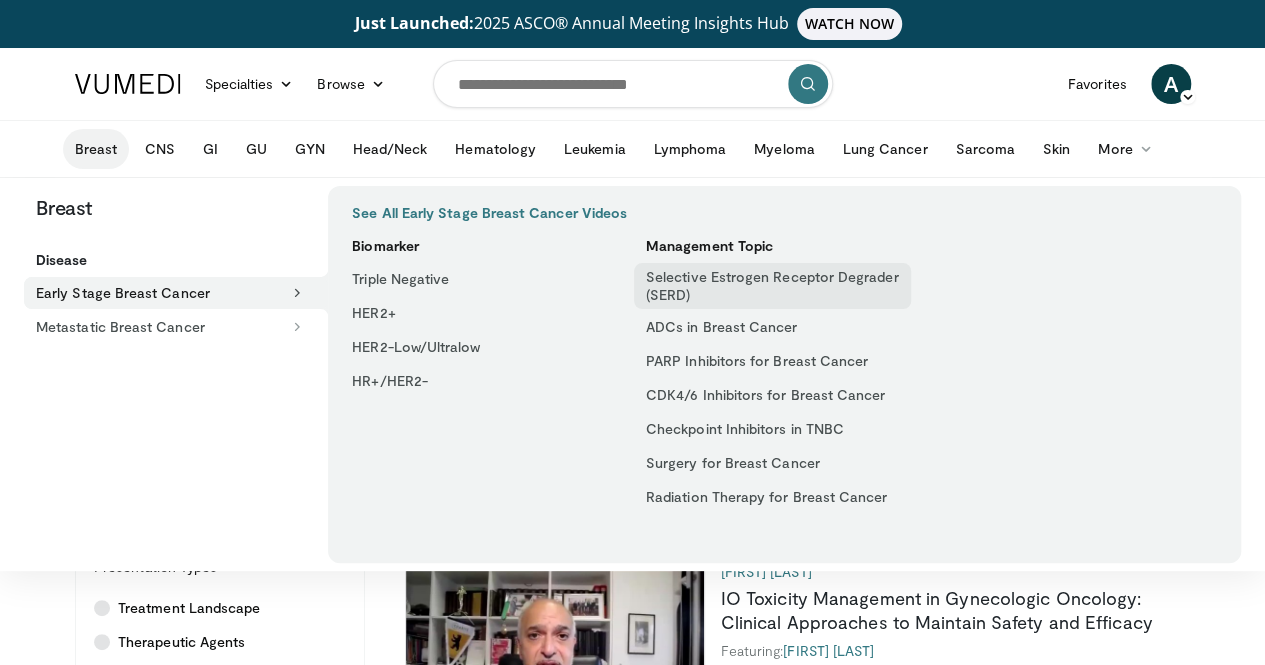 click on "Selective Estrogen Receptor Degrader (SERD)" at bounding box center (773, 286) 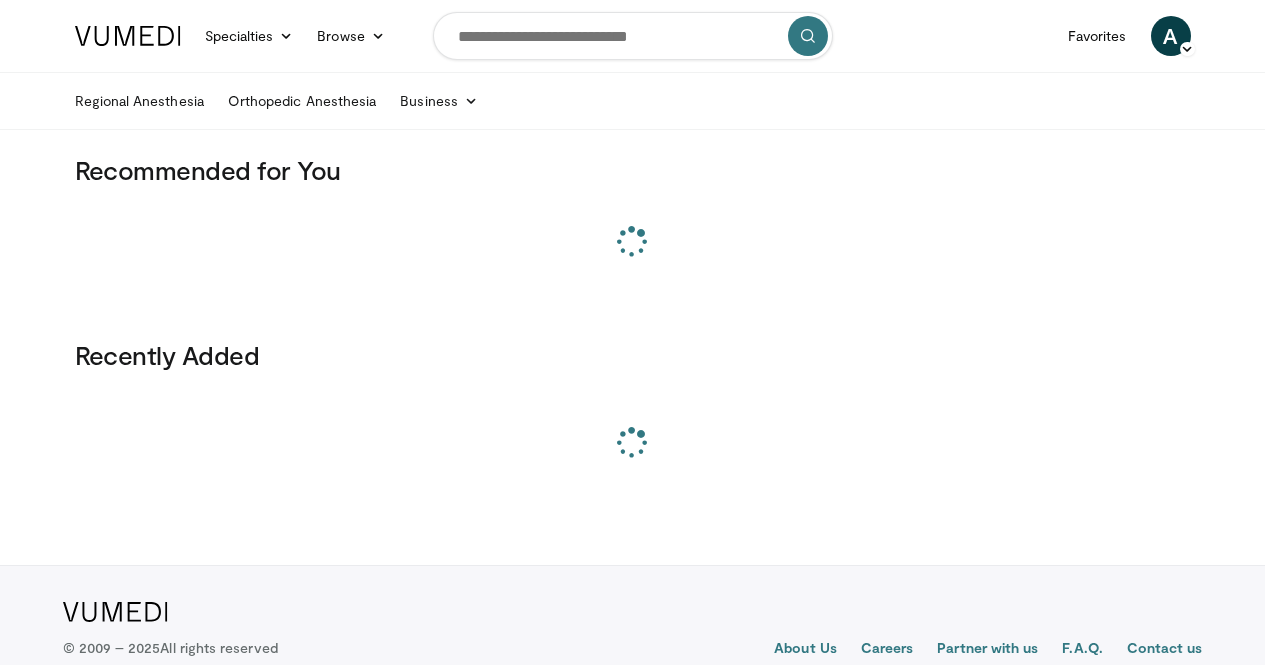 scroll, scrollTop: 0, scrollLeft: 0, axis: both 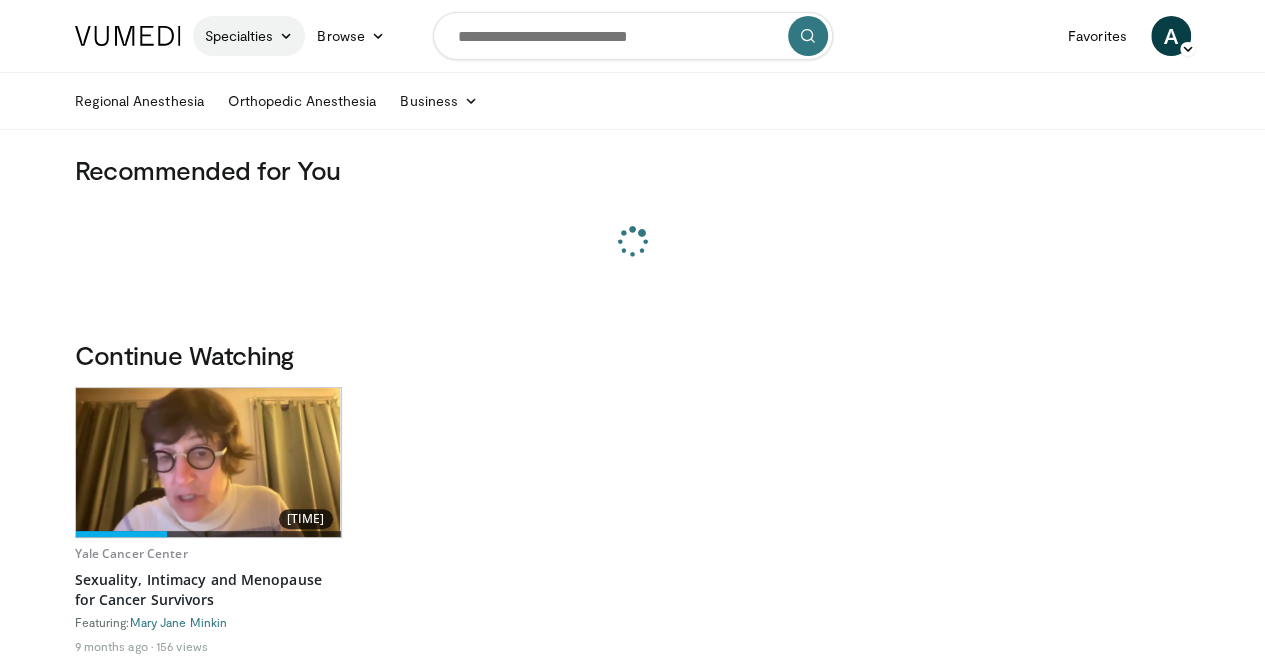 click on "Specialties" at bounding box center (249, 36) 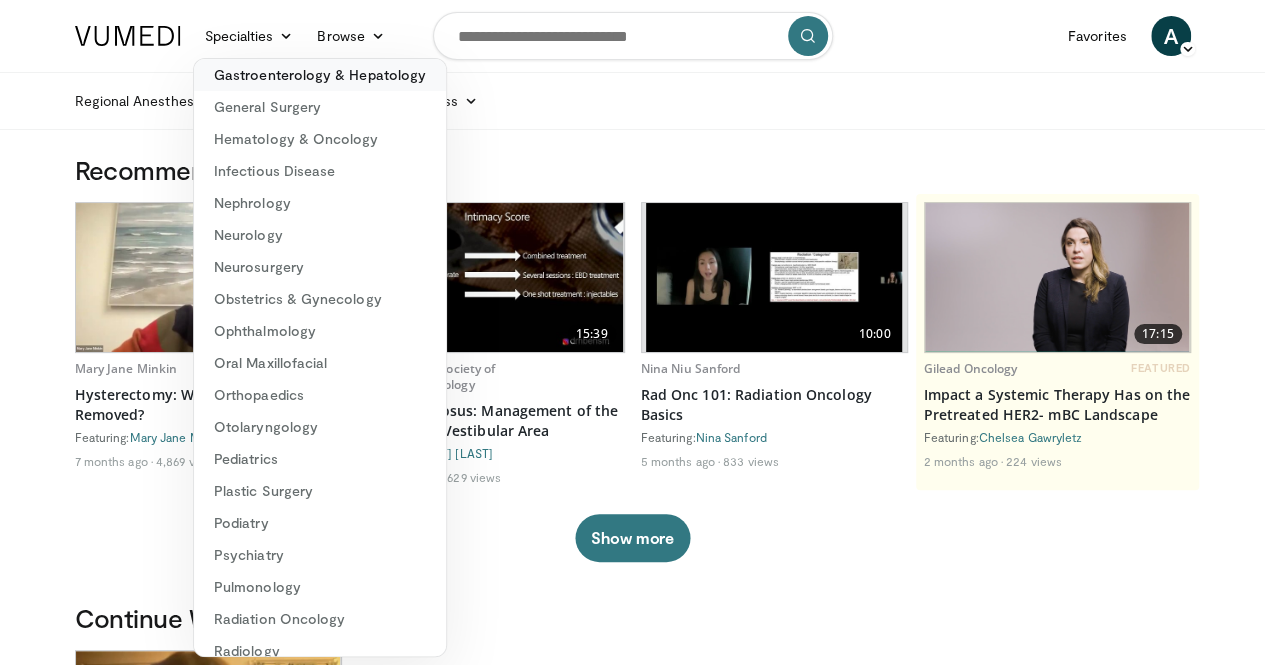 scroll, scrollTop: 314, scrollLeft: 0, axis: vertical 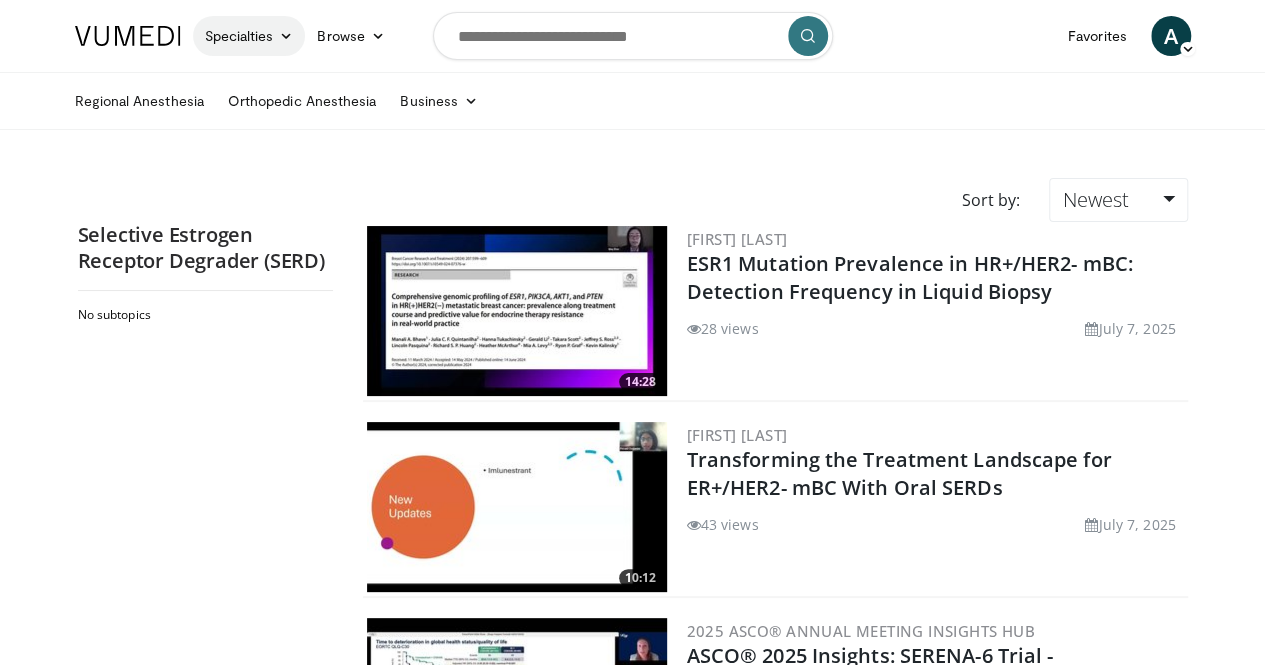 click on "Specialties" at bounding box center [249, 36] 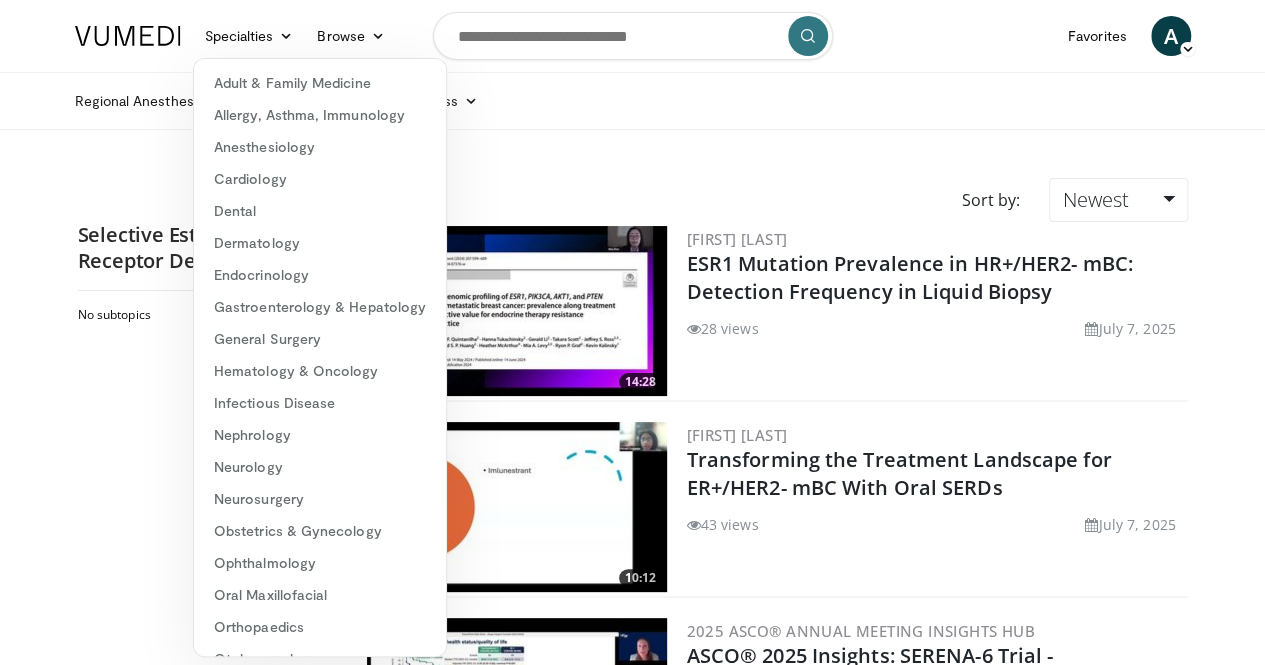 click at bounding box center [128, 36] 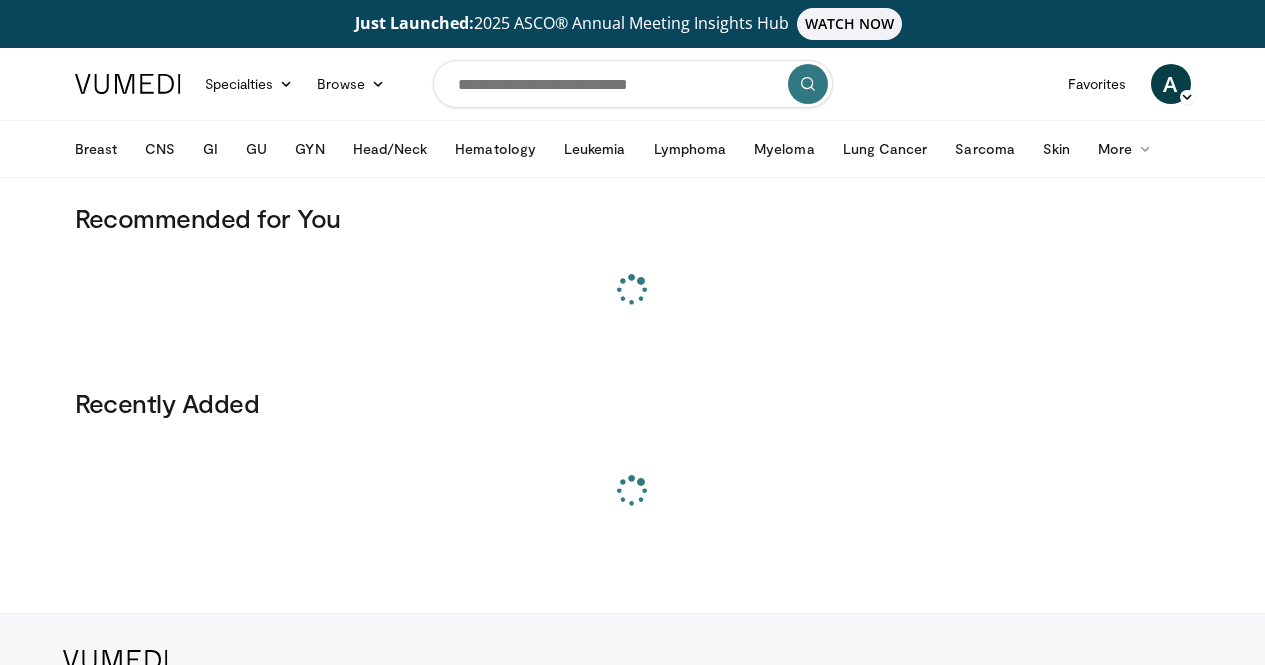 scroll, scrollTop: 0, scrollLeft: 0, axis: both 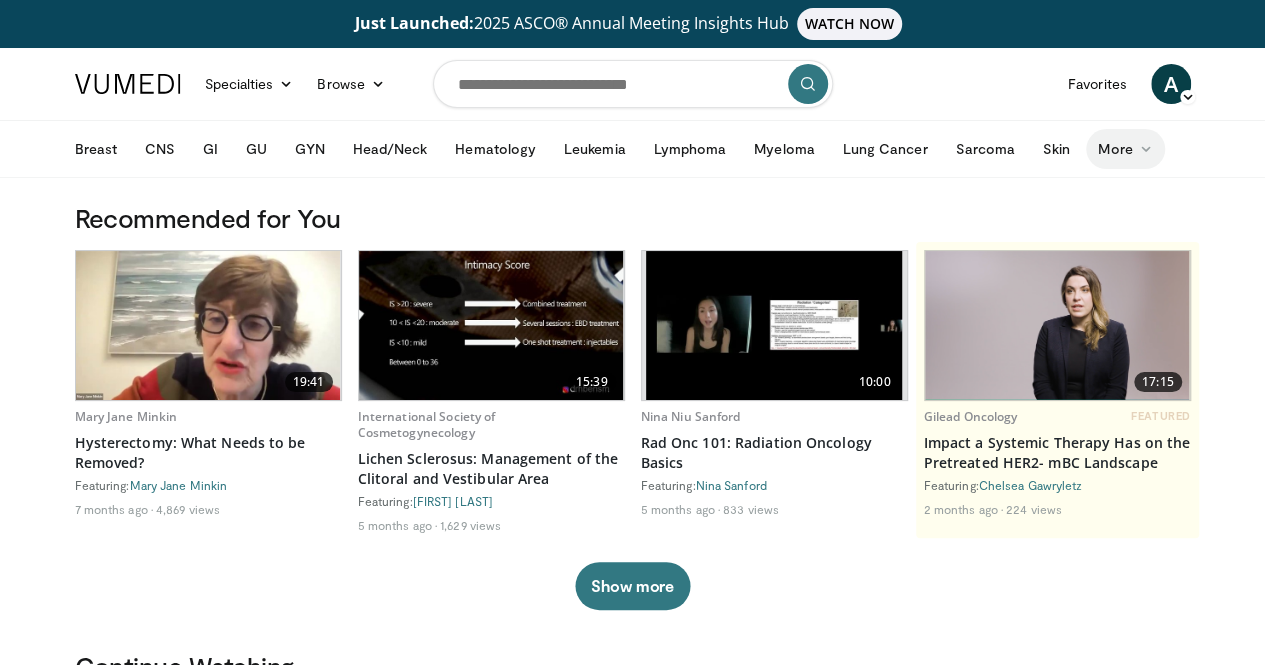 click on "More" at bounding box center [1125, 149] 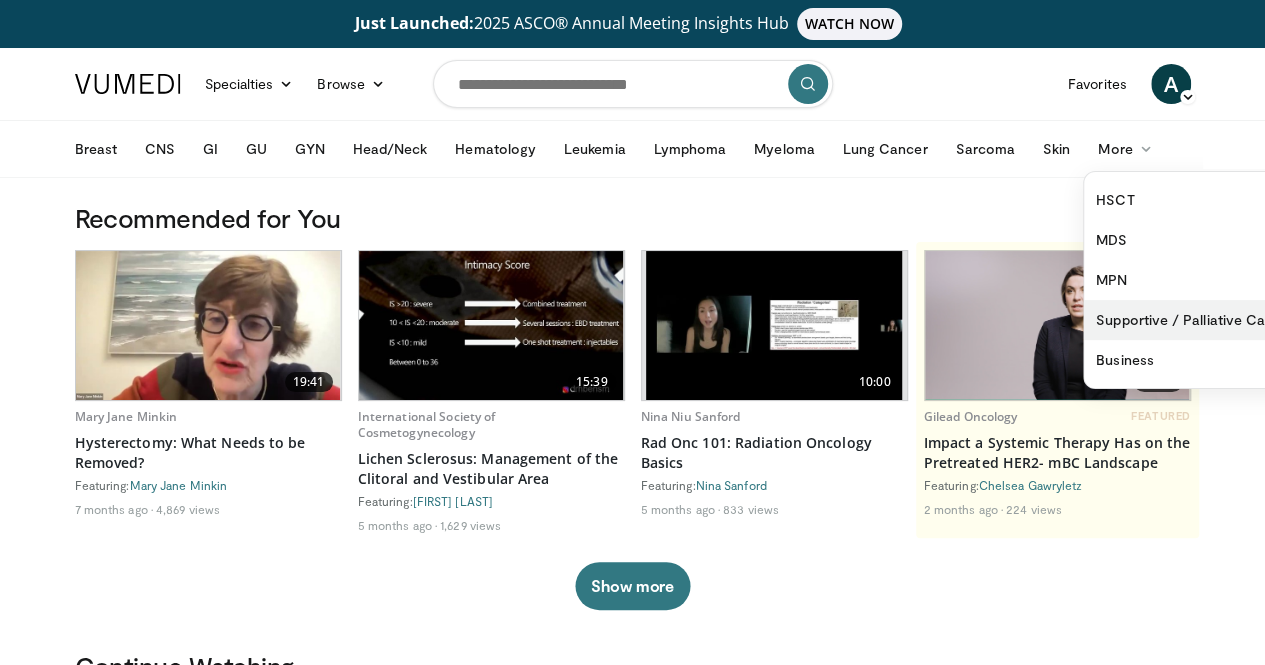 click on "Supportive / Palliative Care" at bounding box center (1203, 320) 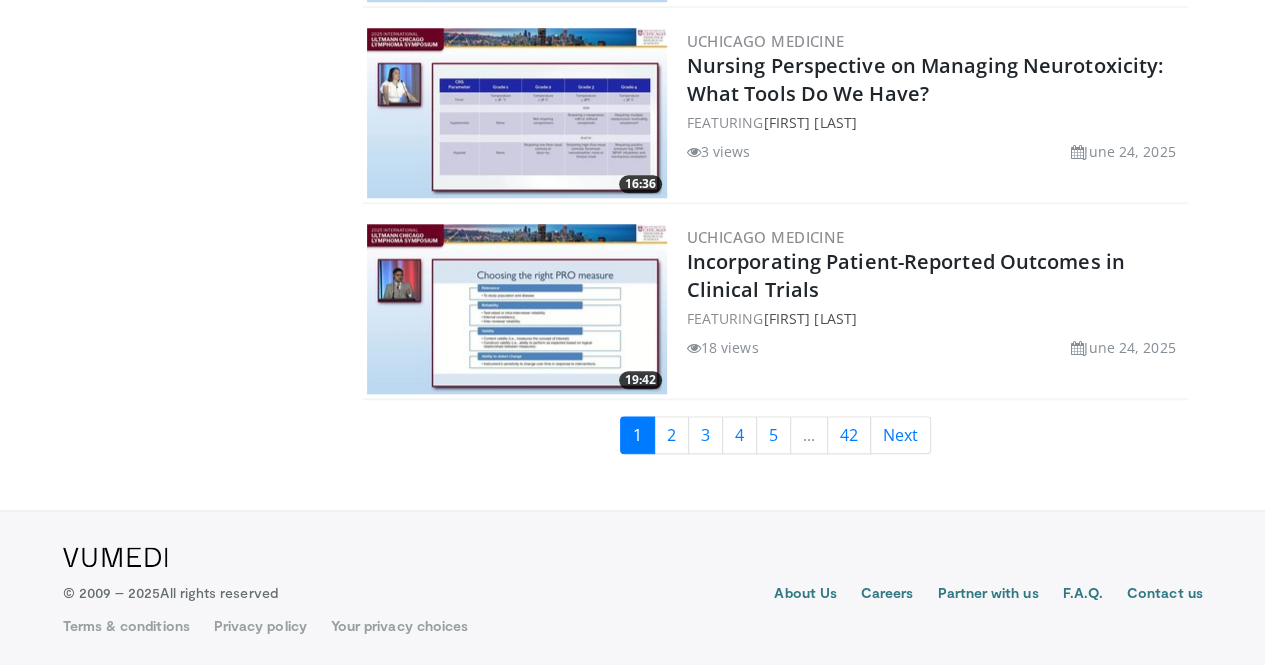 scroll, scrollTop: 4754, scrollLeft: 0, axis: vertical 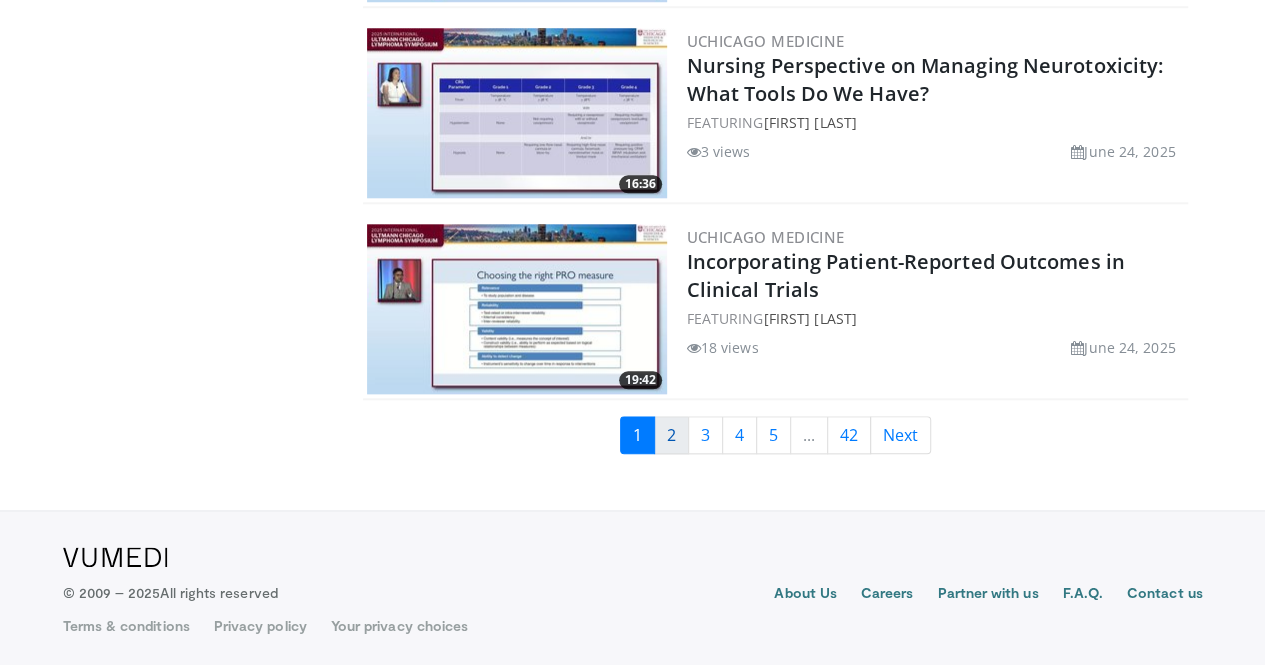 click on "2" at bounding box center (671, 435) 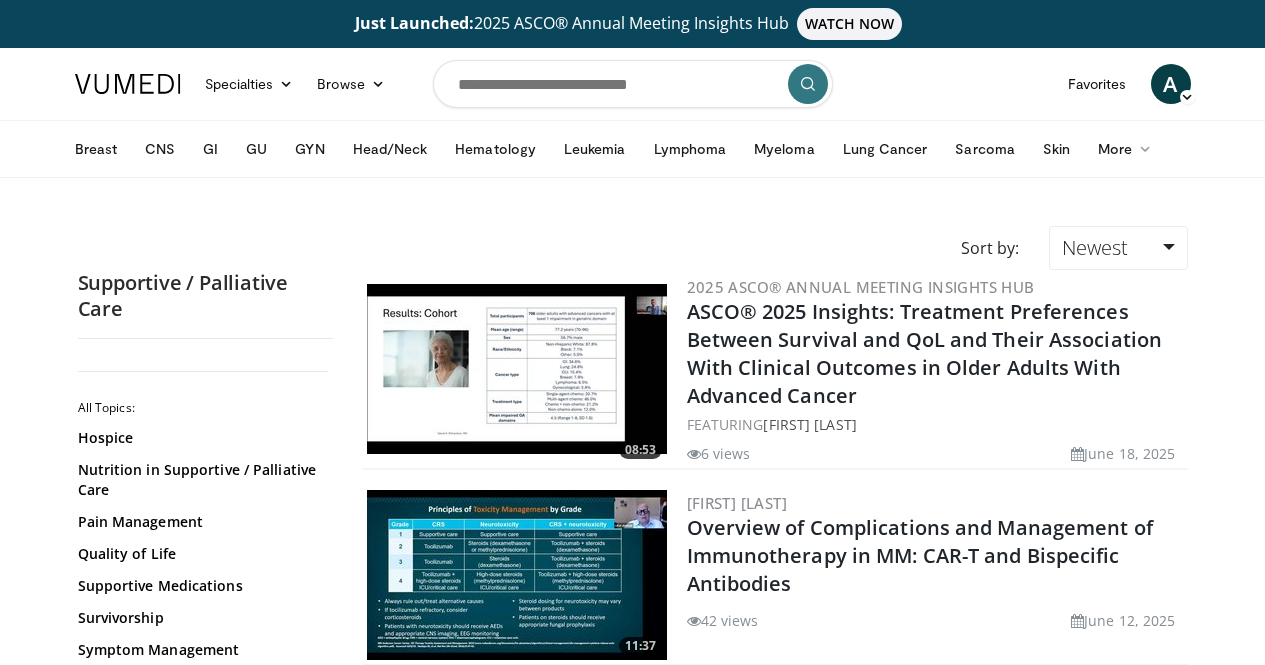 scroll, scrollTop: 0, scrollLeft: 0, axis: both 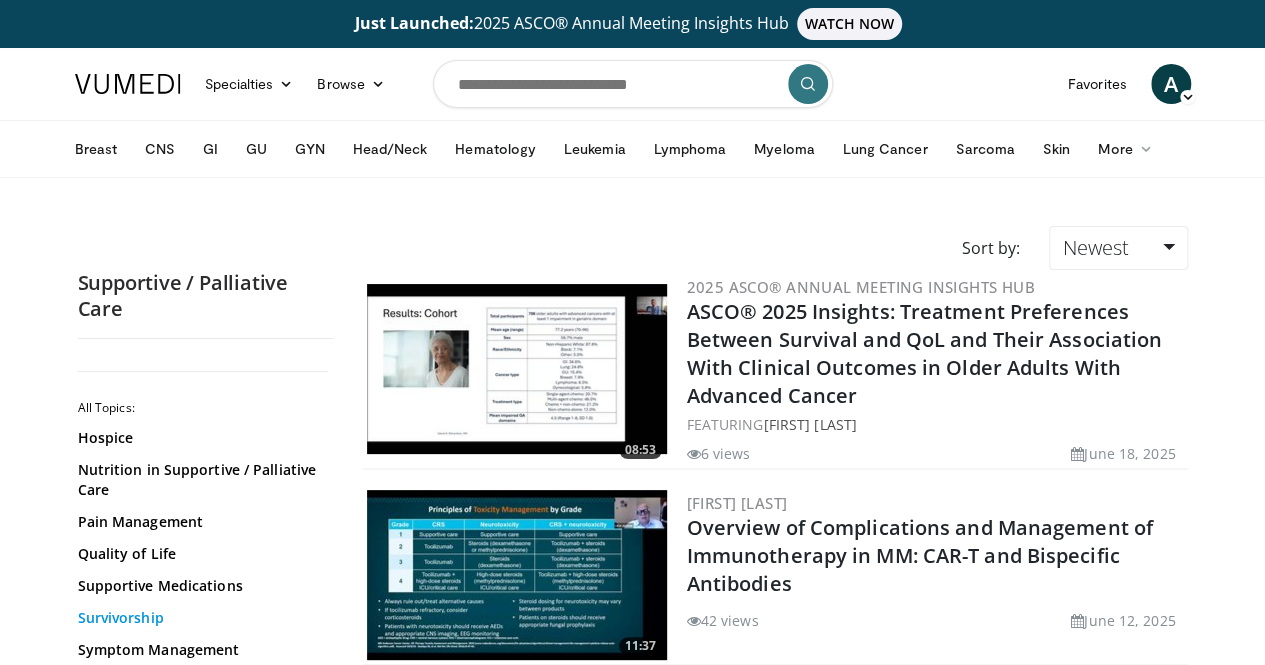click on "Survivorship" at bounding box center [200, 618] 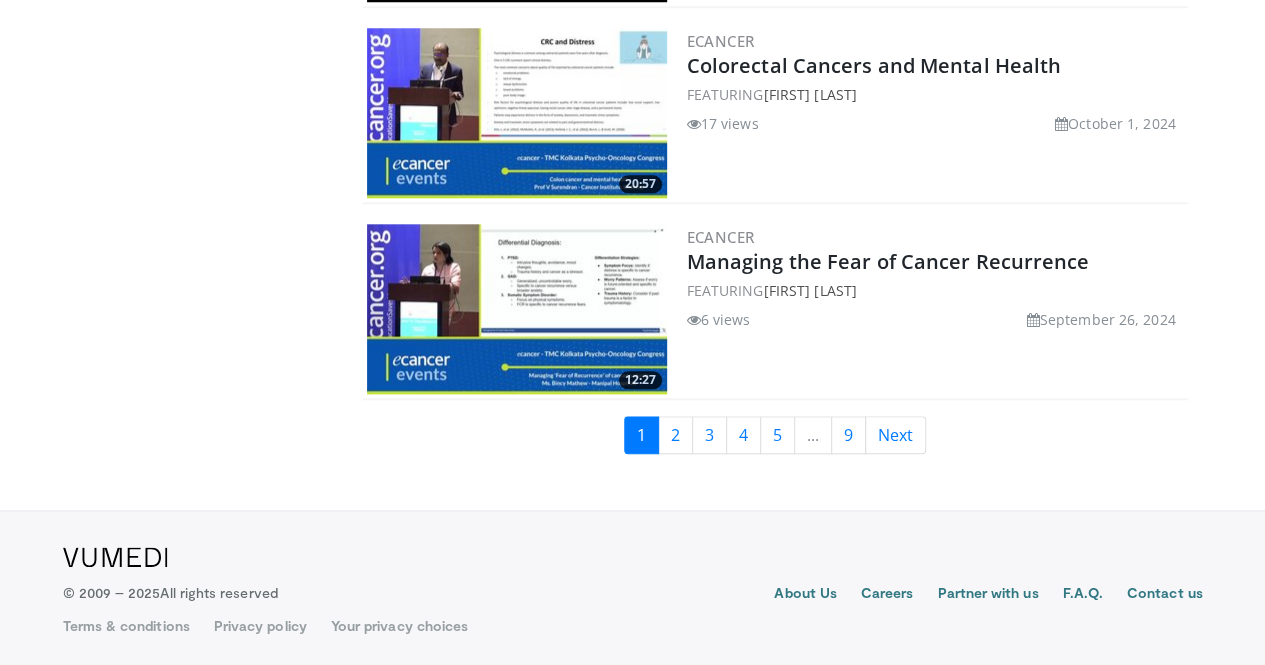 scroll, scrollTop: 4746, scrollLeft: 0, axis: vertical 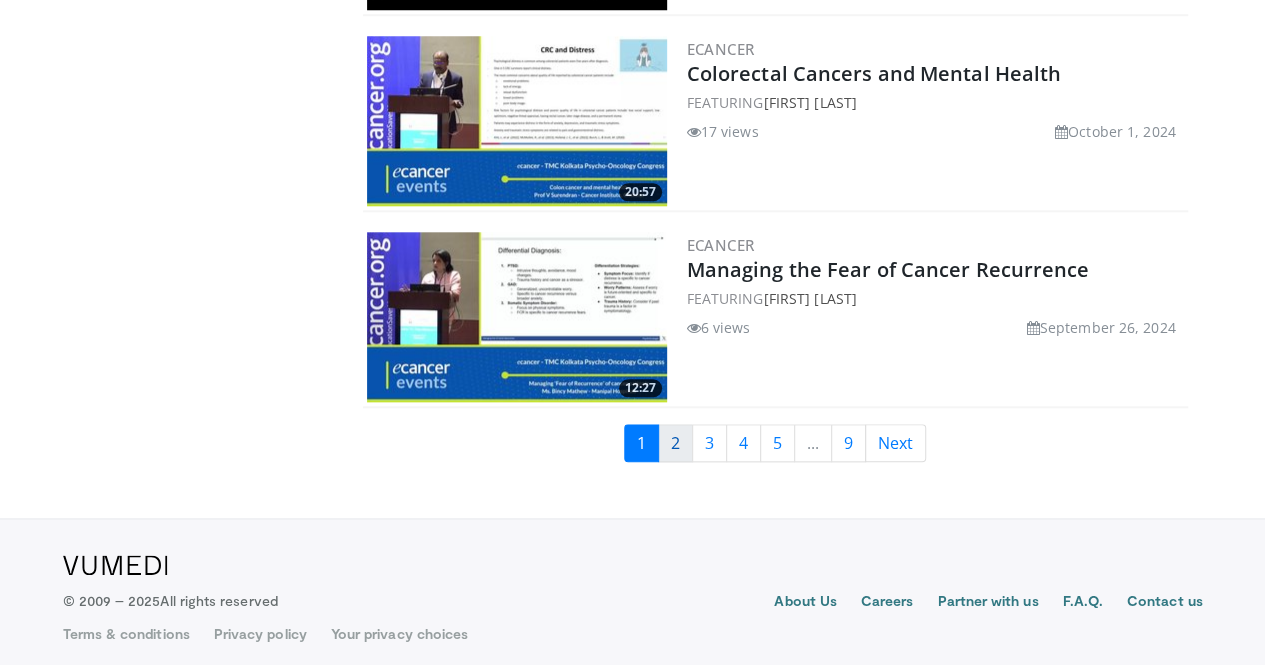 click on "2" at bounding box center [675, 443] 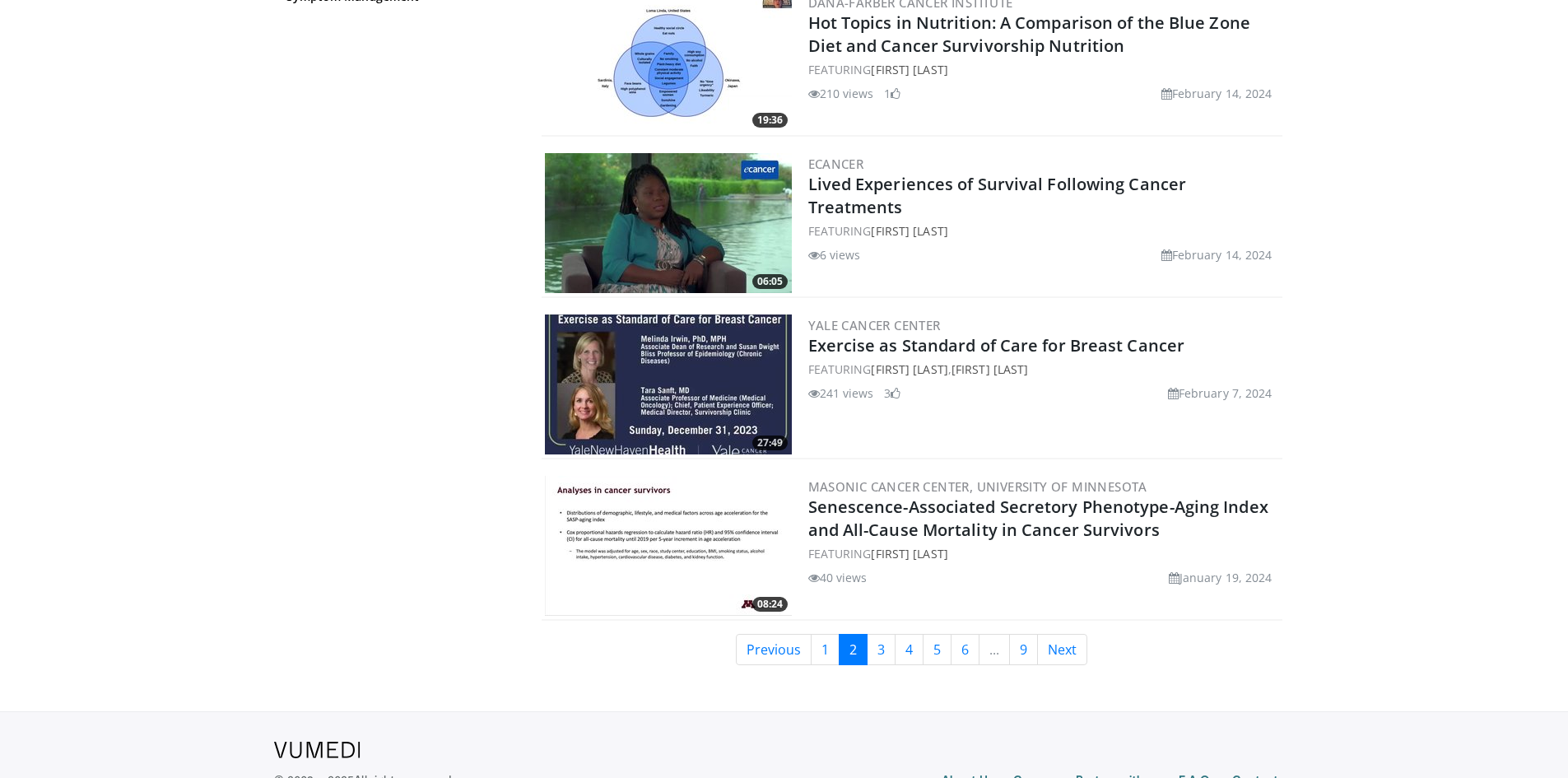 scroll, scrollTop: 3686, scrollLeft: 0, axis: vertical 